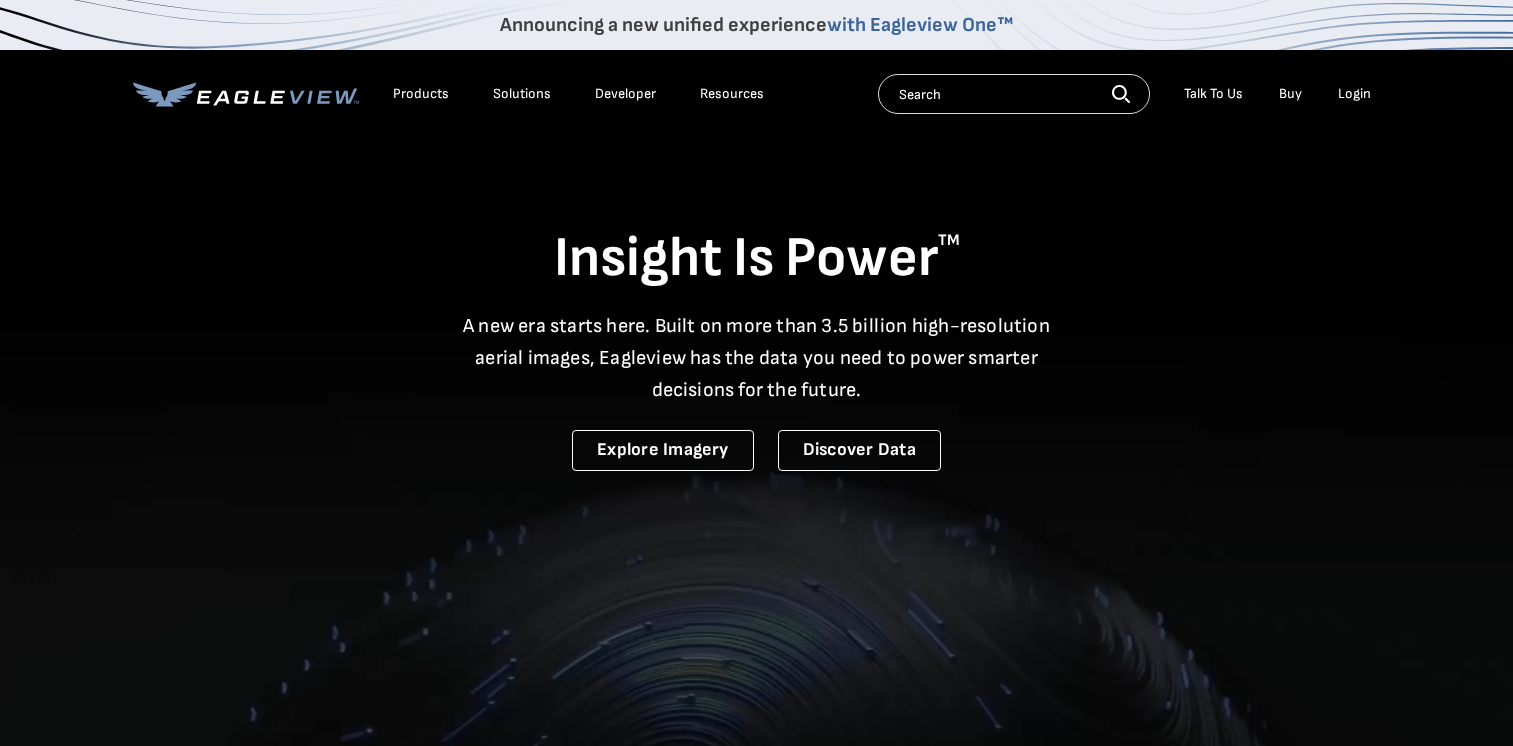 scroll, scrollTop: 0, scrollLeft: 0, axis: both 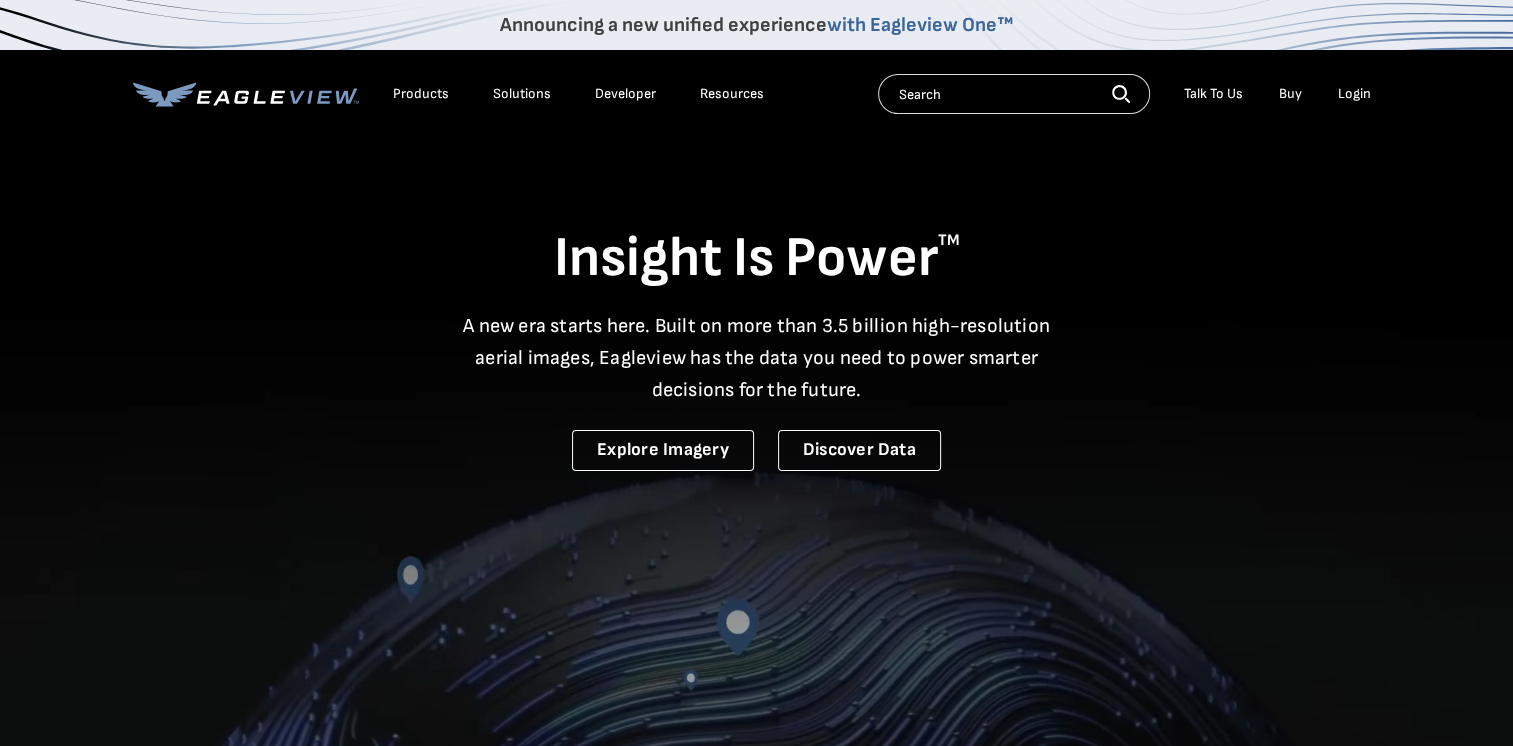 click on "Login" at bounding box center (1354, 94) 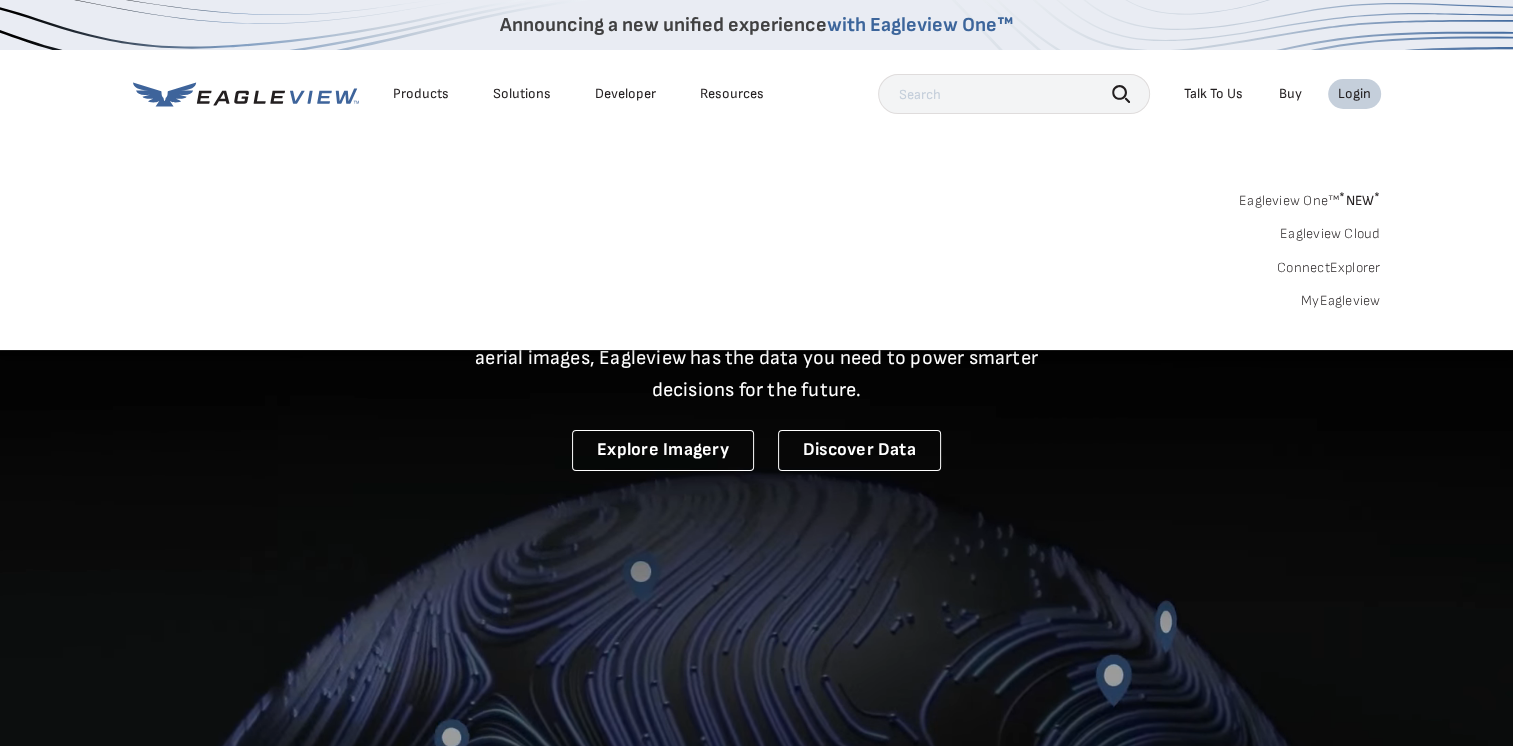 click on "Login" at bounding box center (1354, 94) 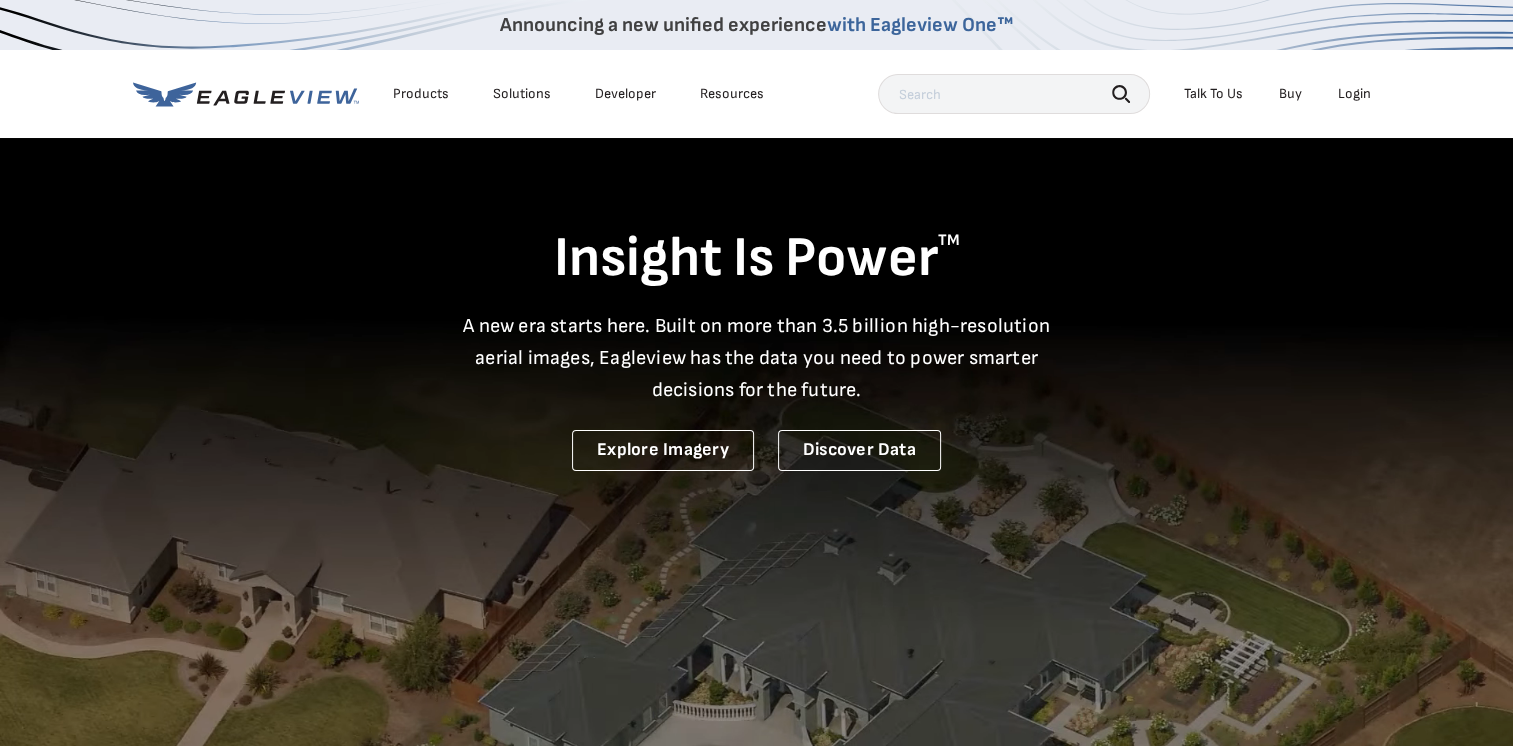 click on "Login" at bounding box center [1354, 94] 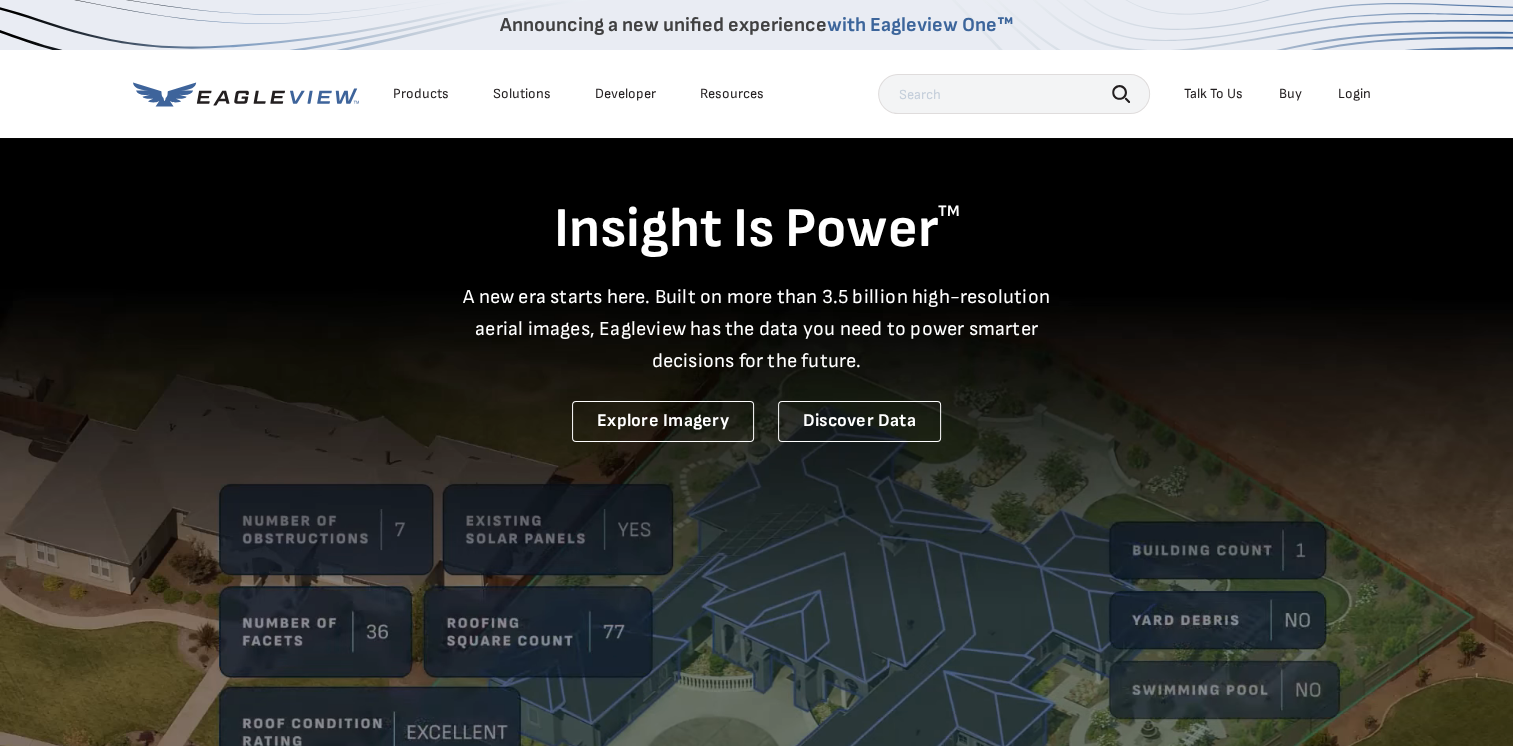 scroll, scrollTop: 0, scrollLeft: 0, axis: both 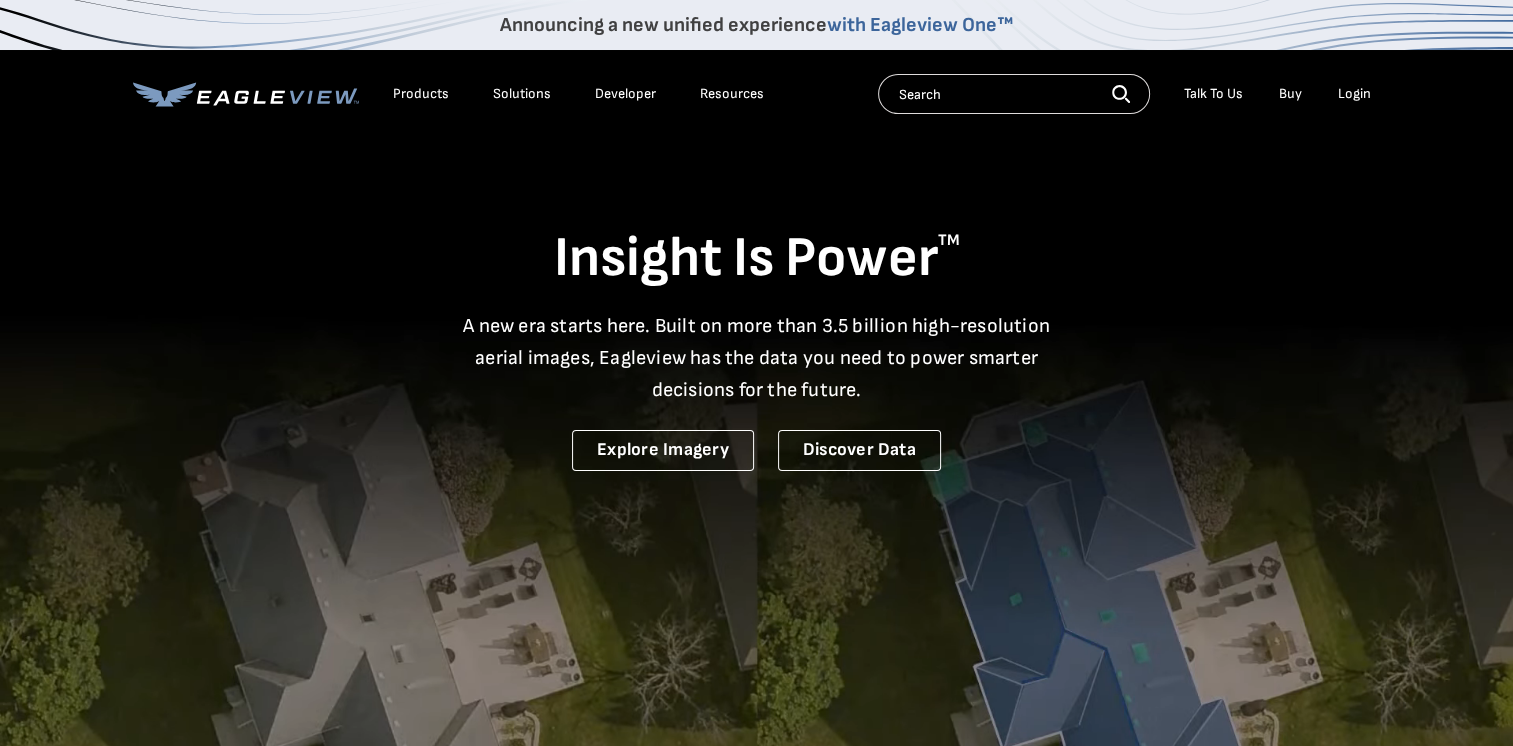 click on "Login" at bounding box center [1354, 94] 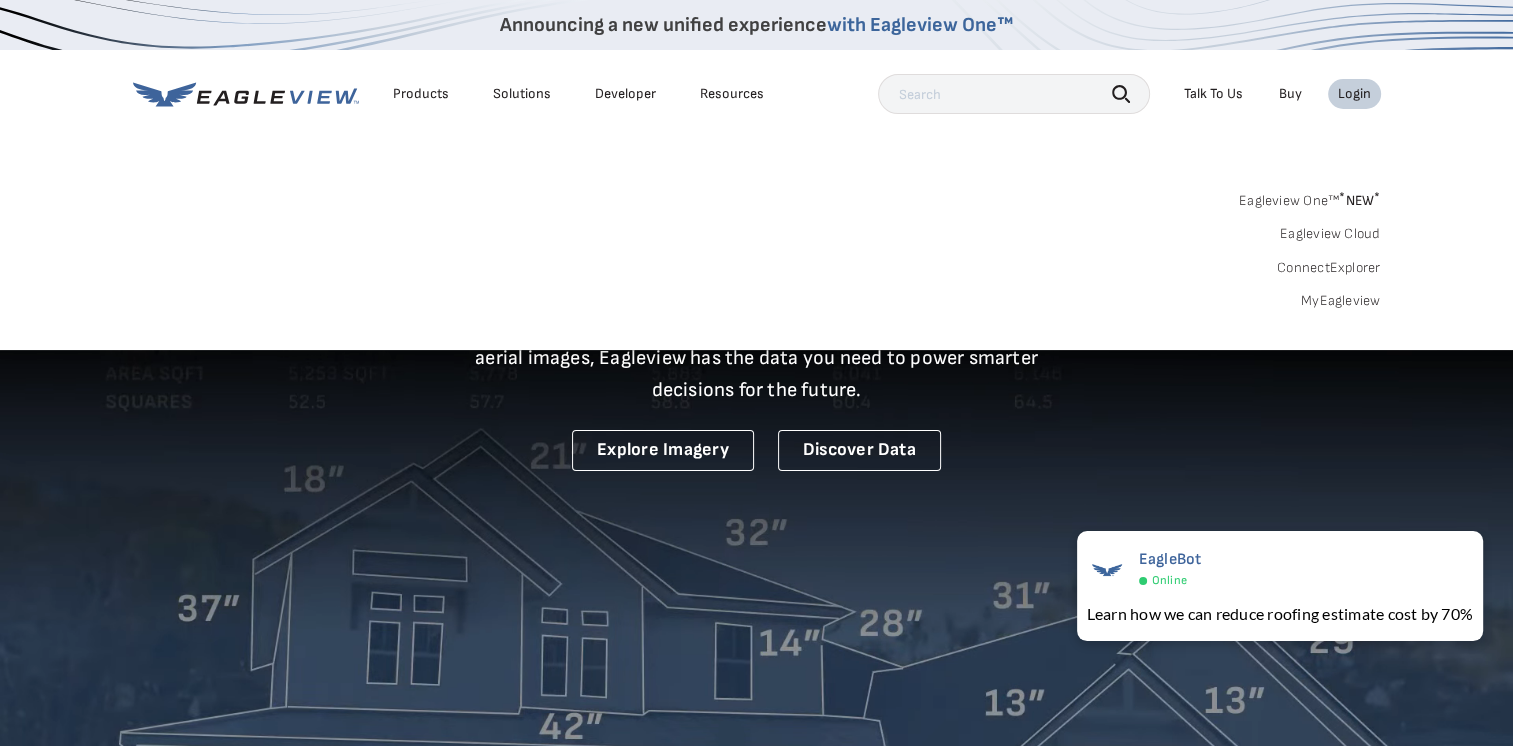 click on "* NEW *" at bounding box center [1359, 200] 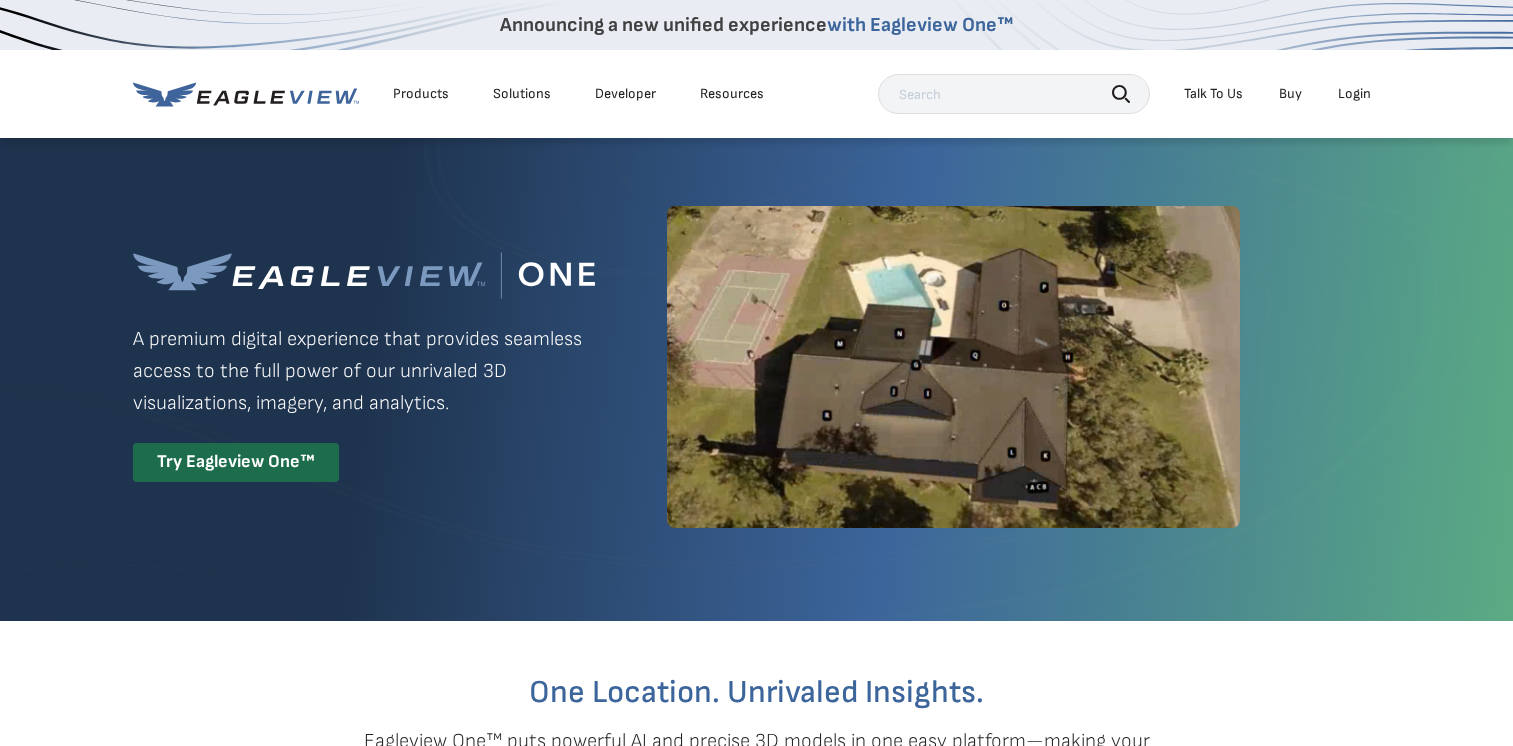 scroll, scrollTop: 0, scrollLeft: 0, axis: both 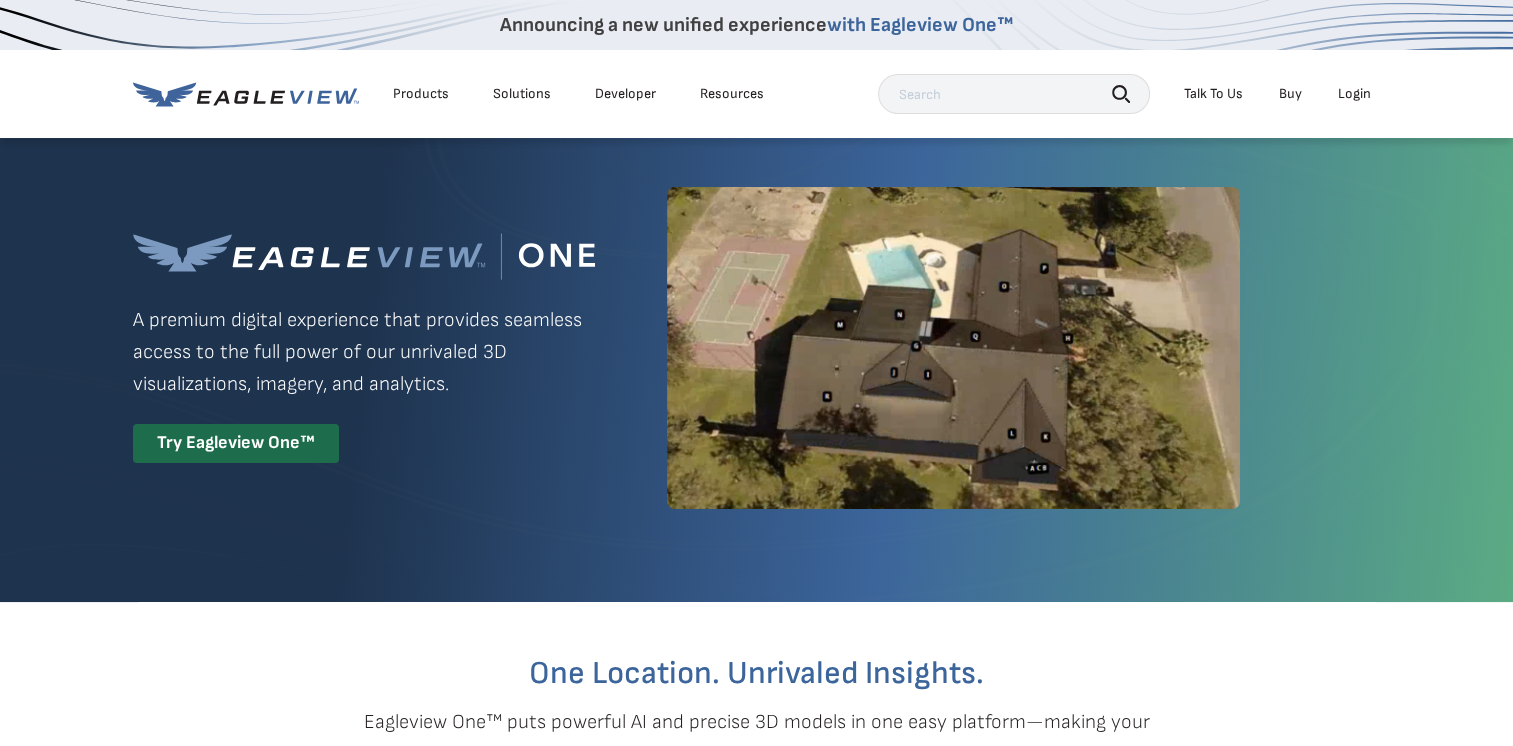 click on "Login" at bounding box center [1354, 94] 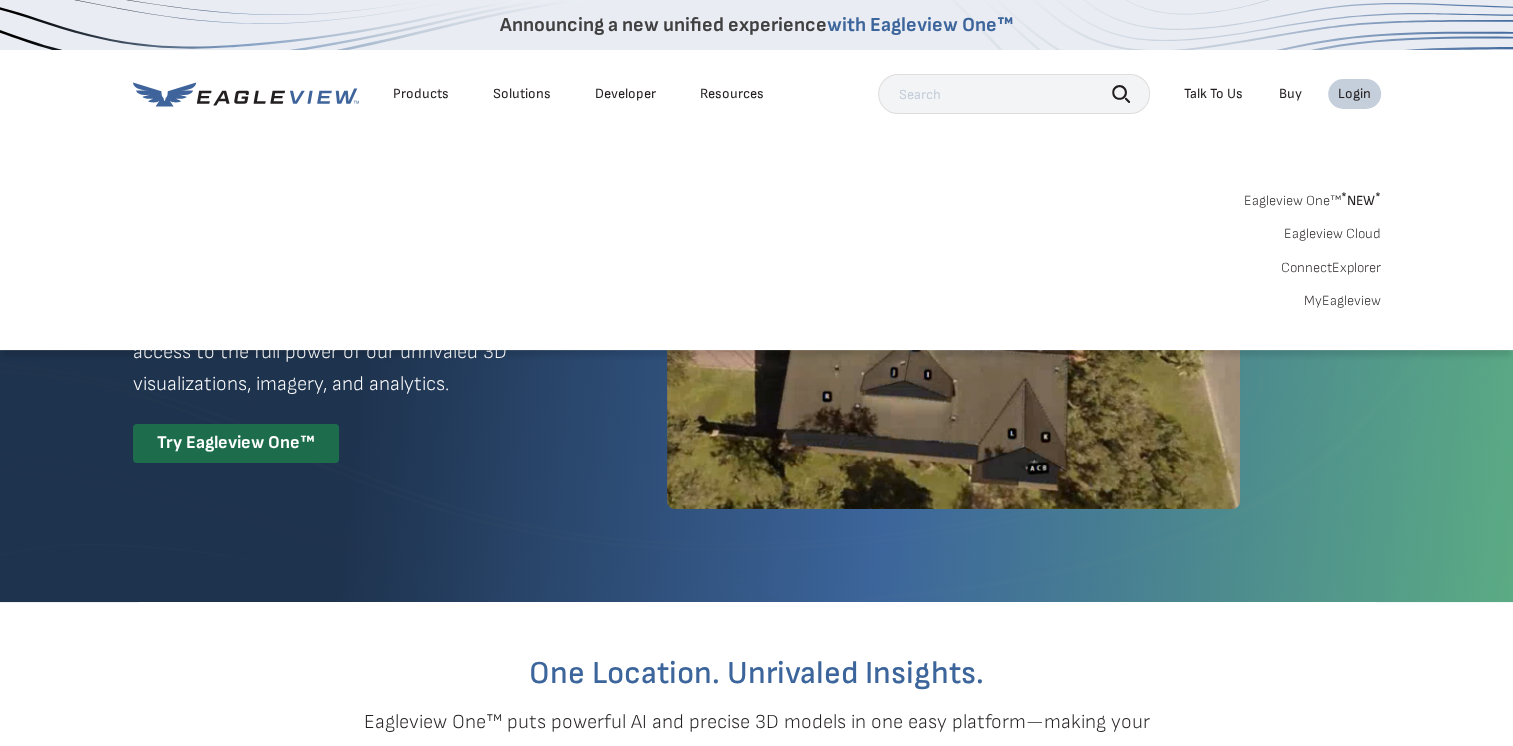 click on "MyEagleview" at bounding box center (1342, 301) 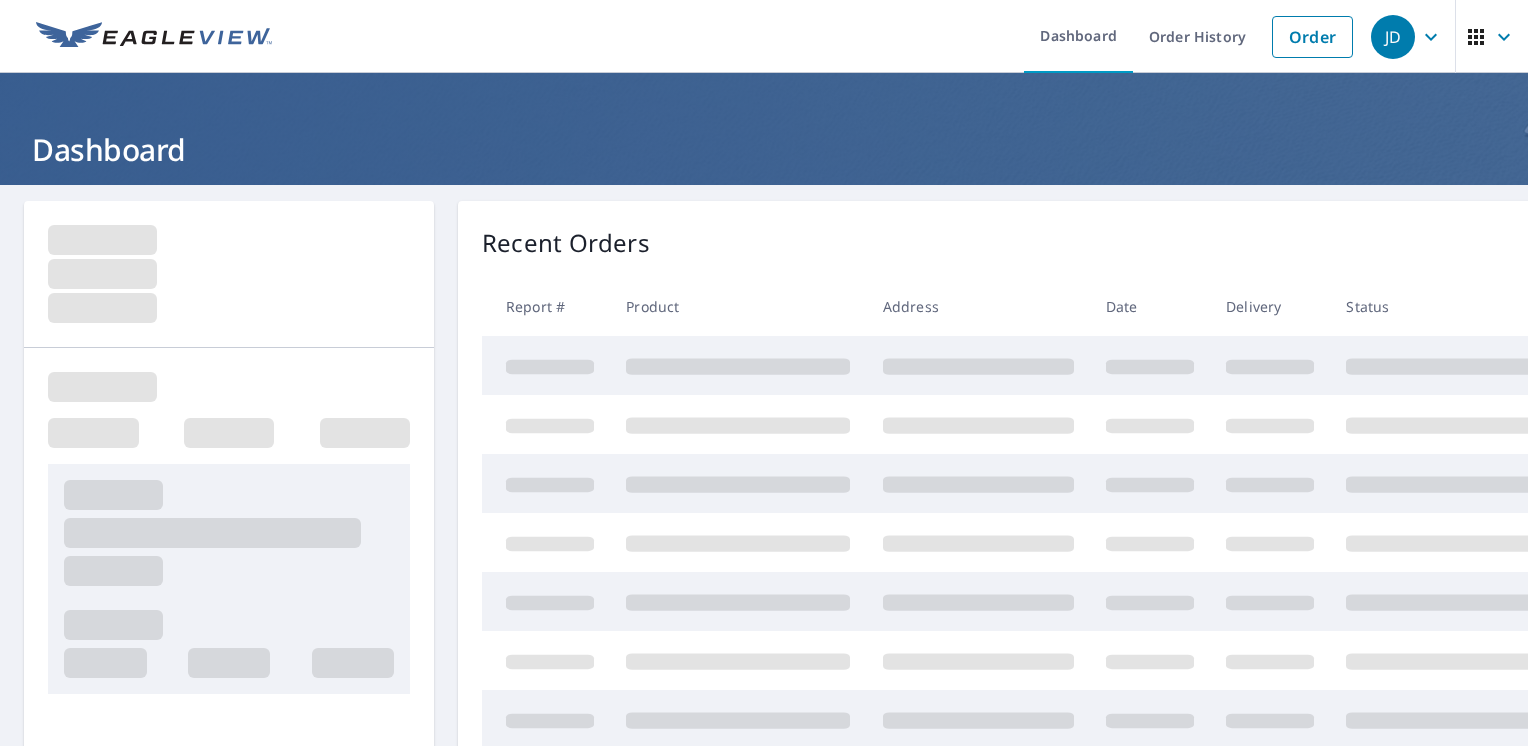 scroll, scrollTop: 0, scrollLeft: 0, axis: both 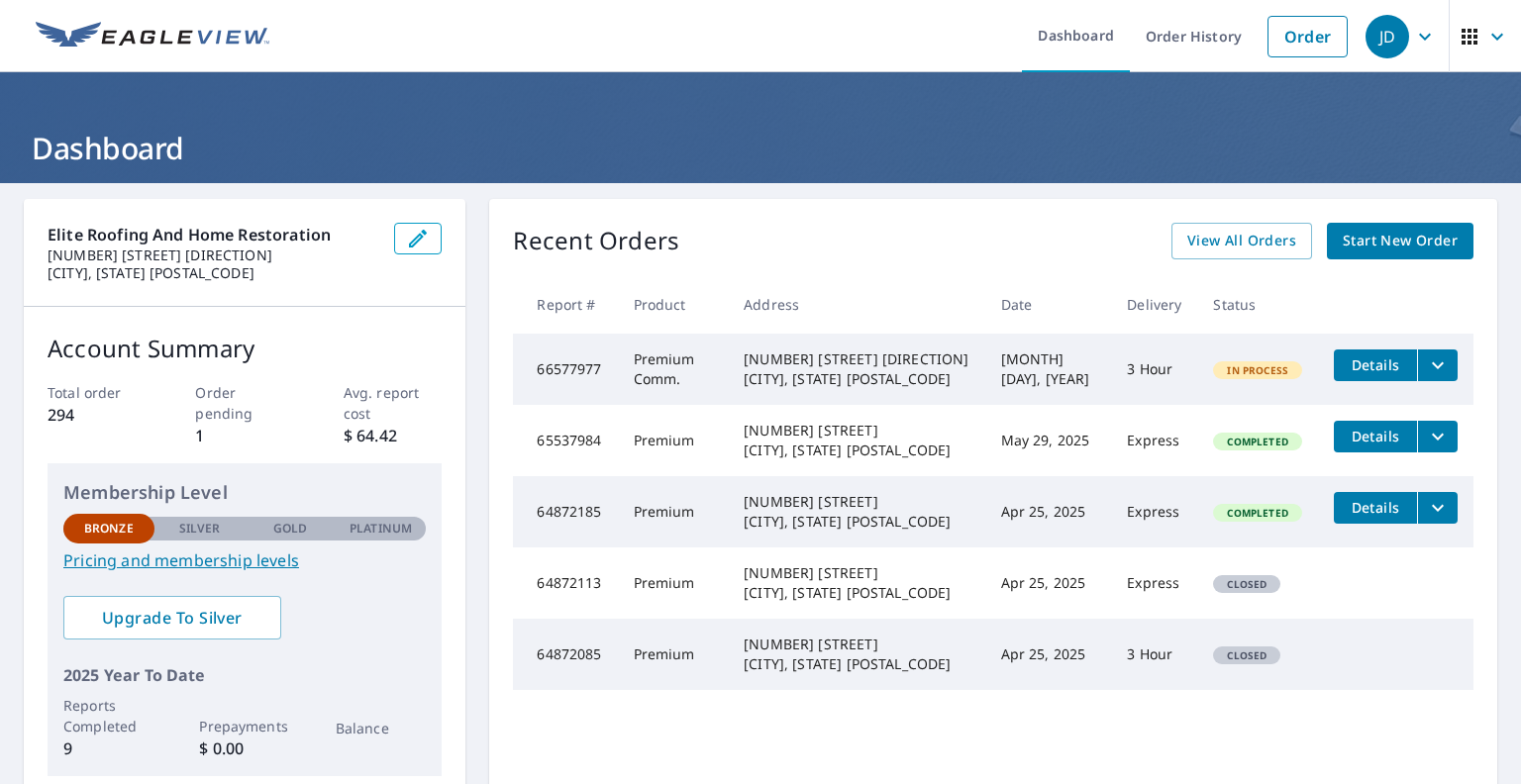 click 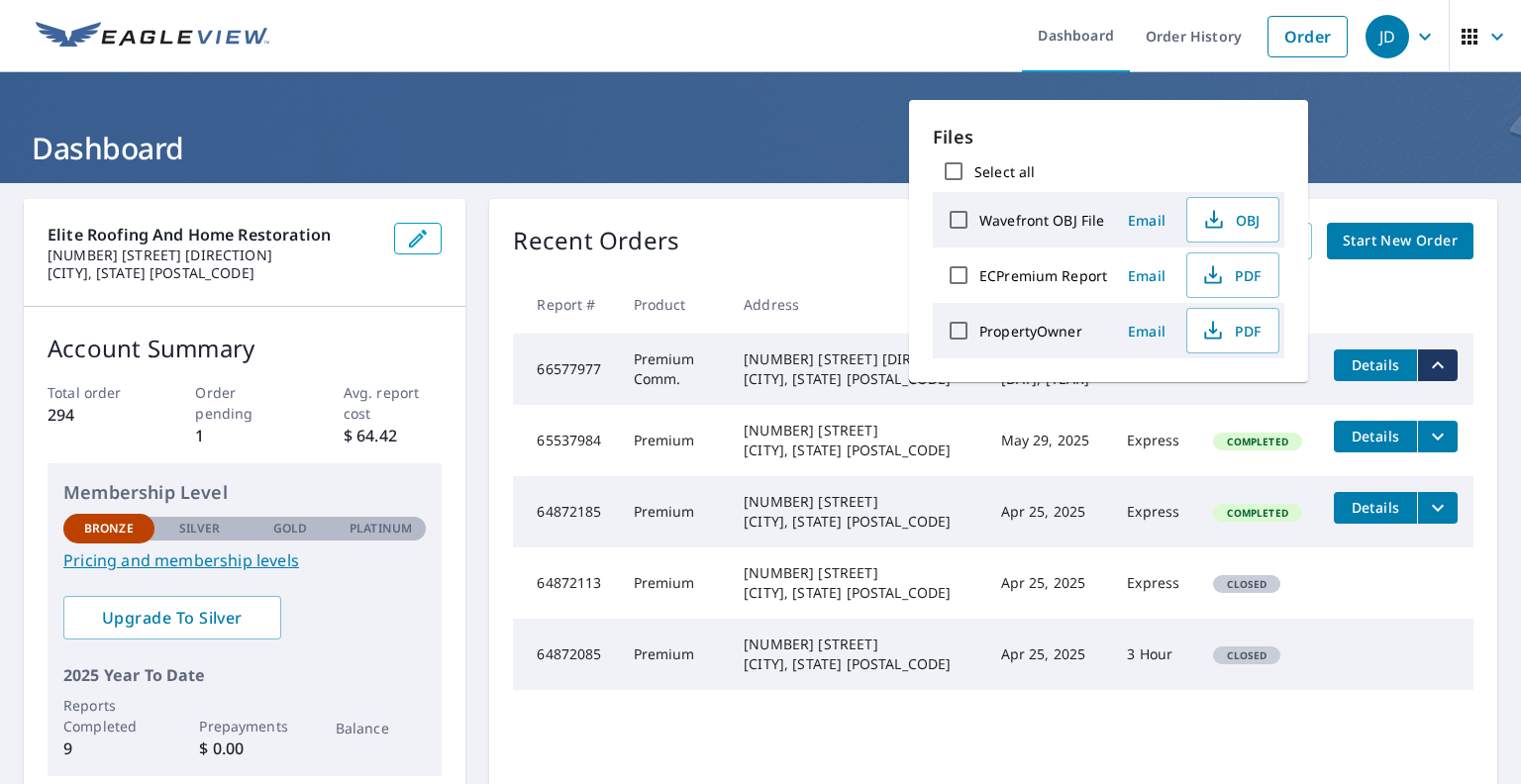 click 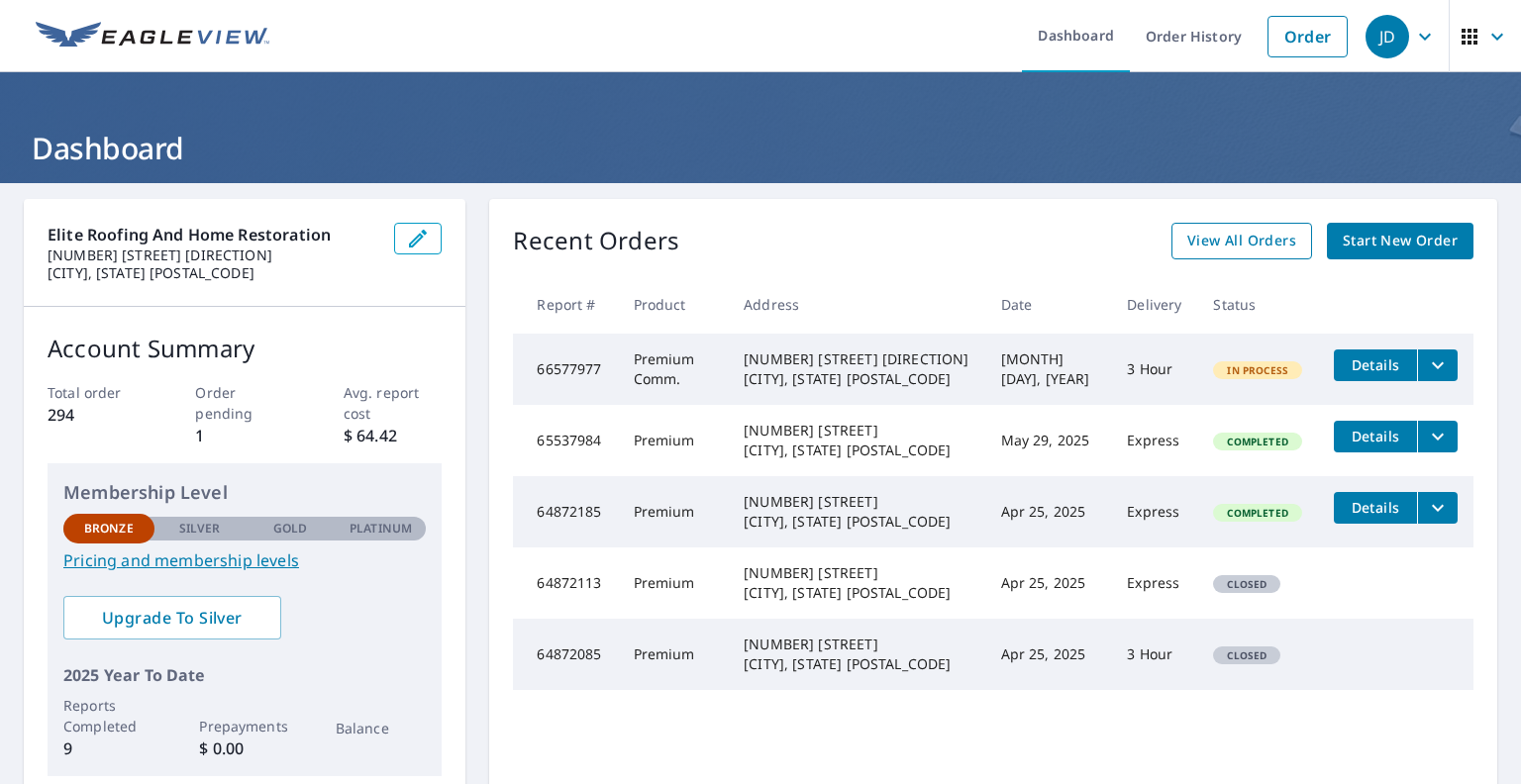 click on "View All Orders" at bounding box center (1242, 241) 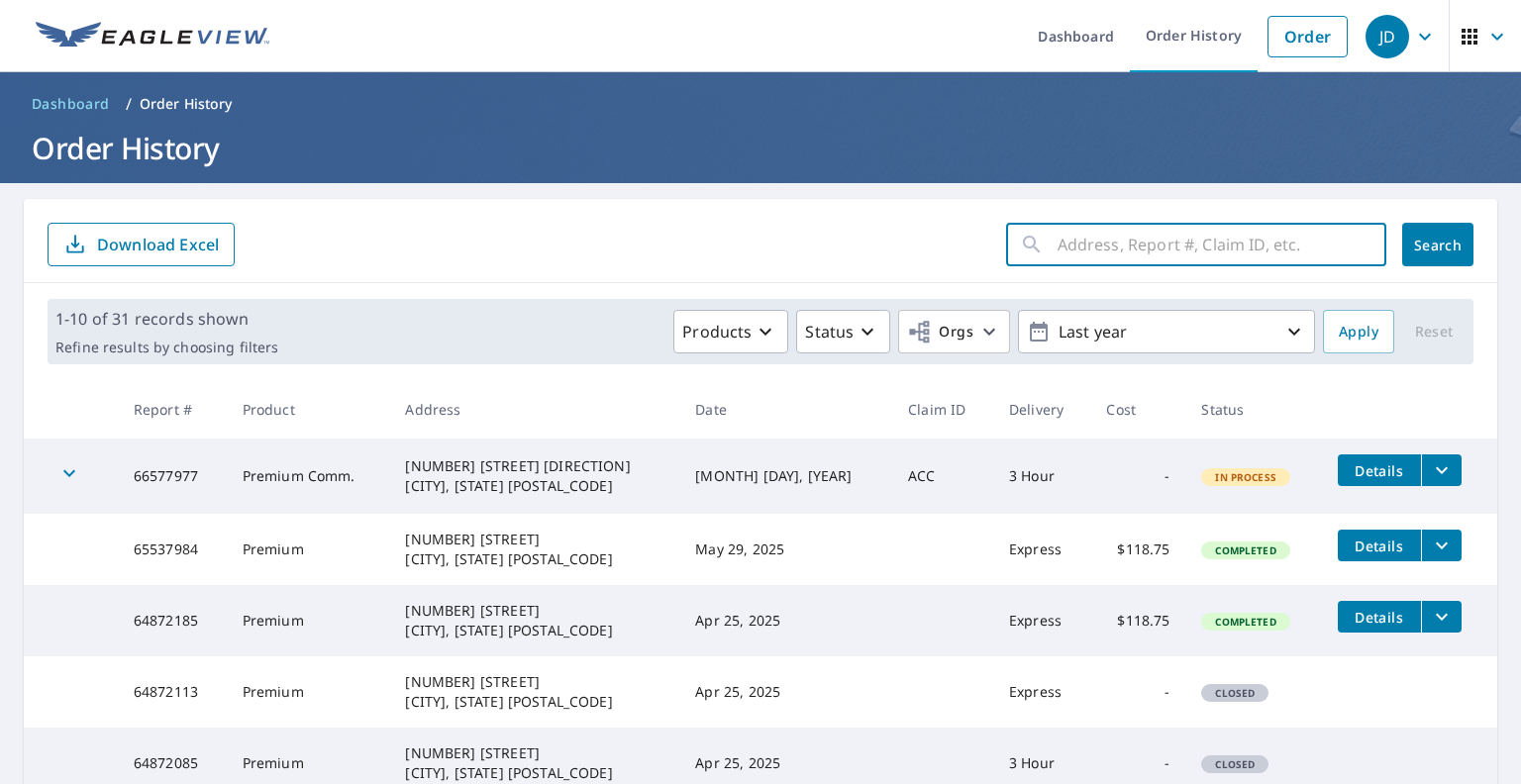 click at bounding box center [1222, 245] 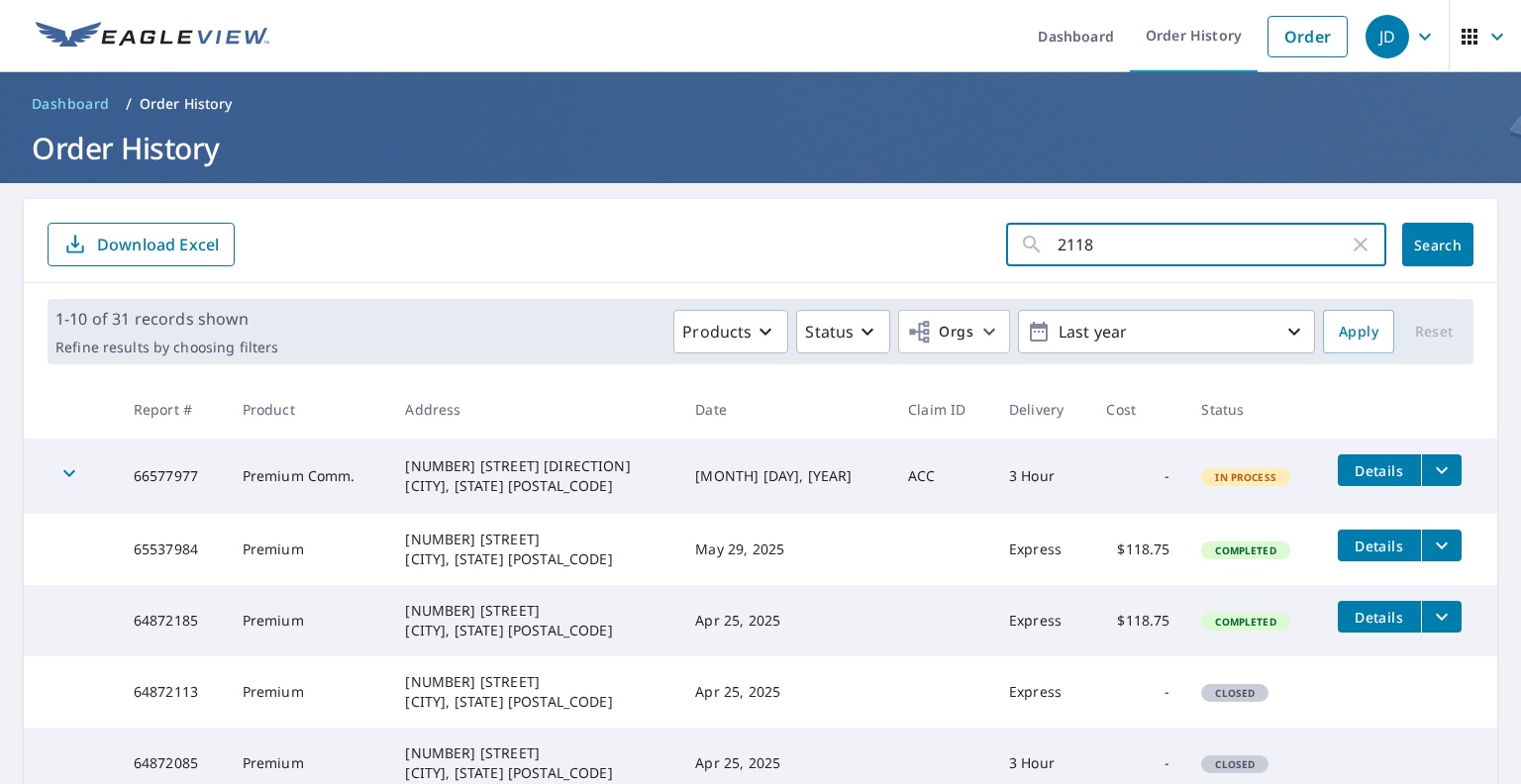 type on "2118" 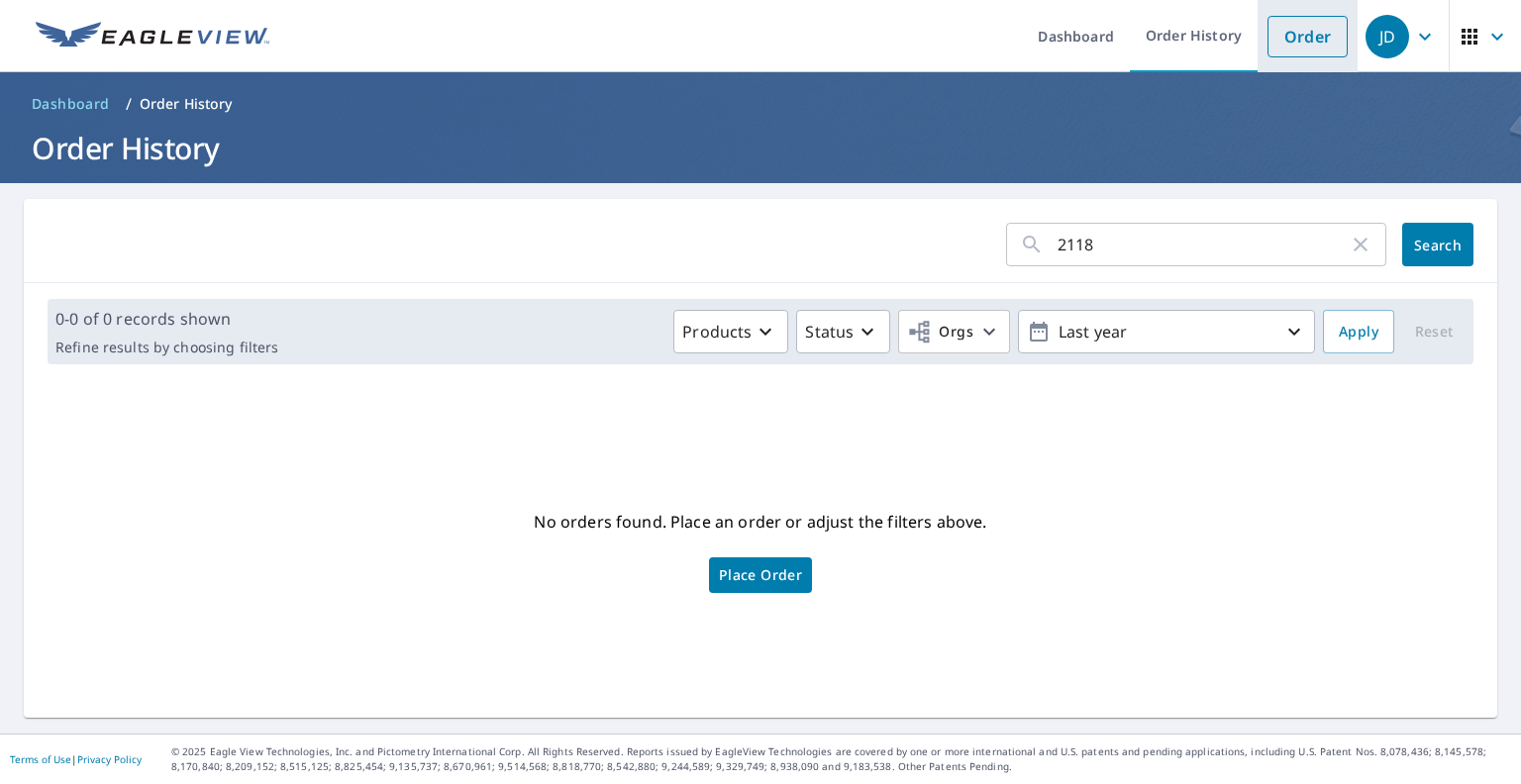 click on "Order" at bounding box center (1307, 37) 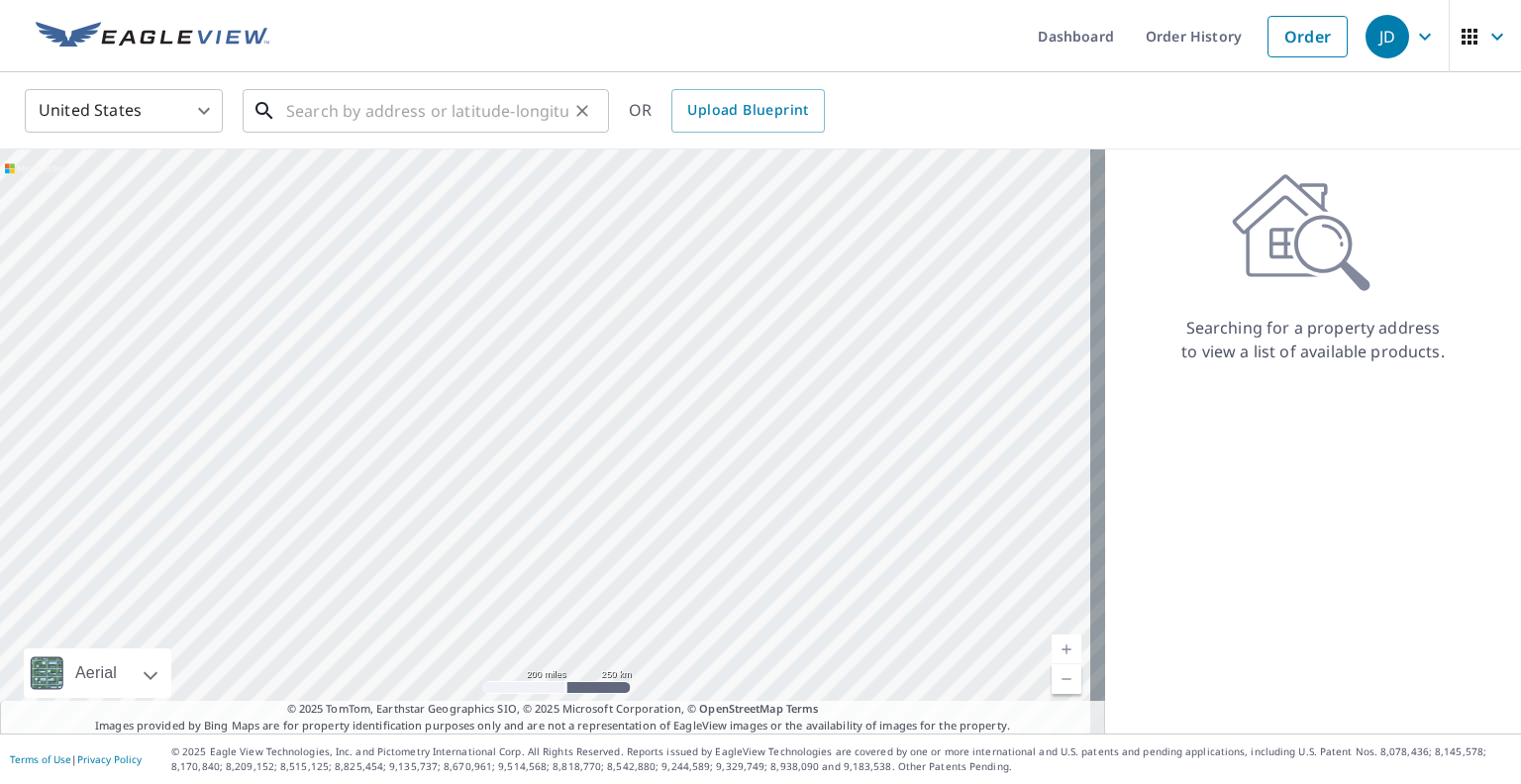 click at bounding box center (427, 111) 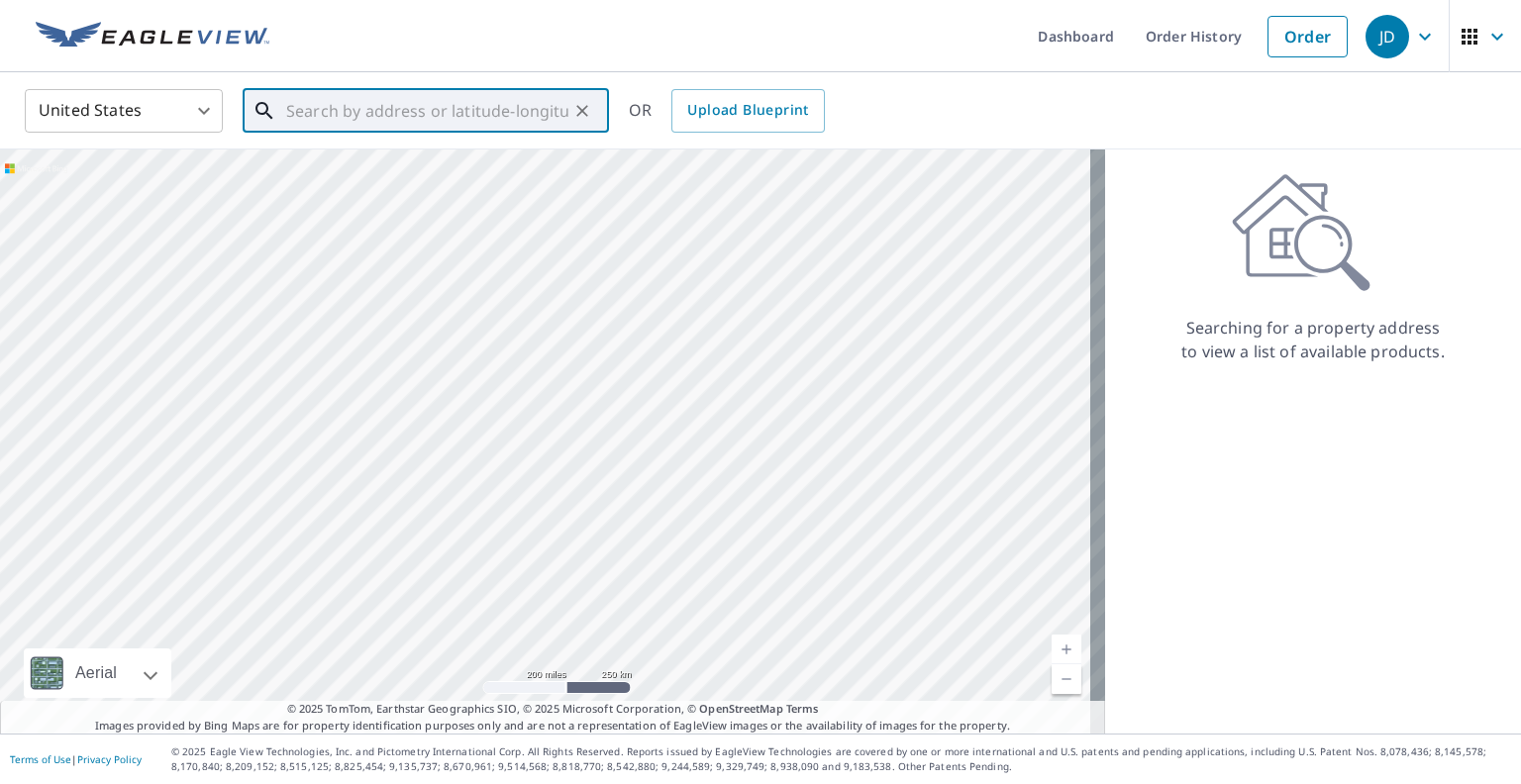 paste on "[NUMBER] [STREET]" 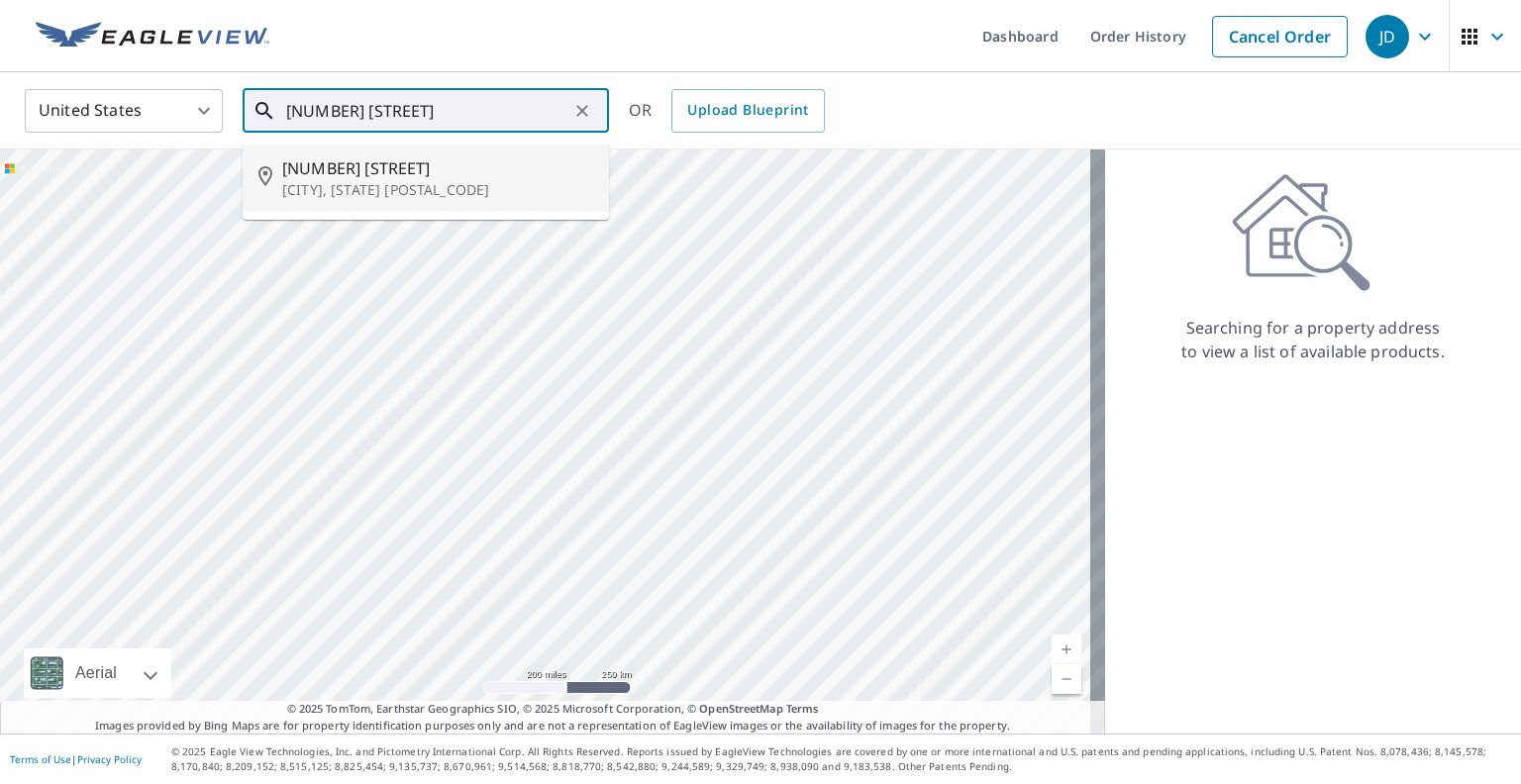 click on "[NUMBER] [STREET]" at bounding box center (438, 168) 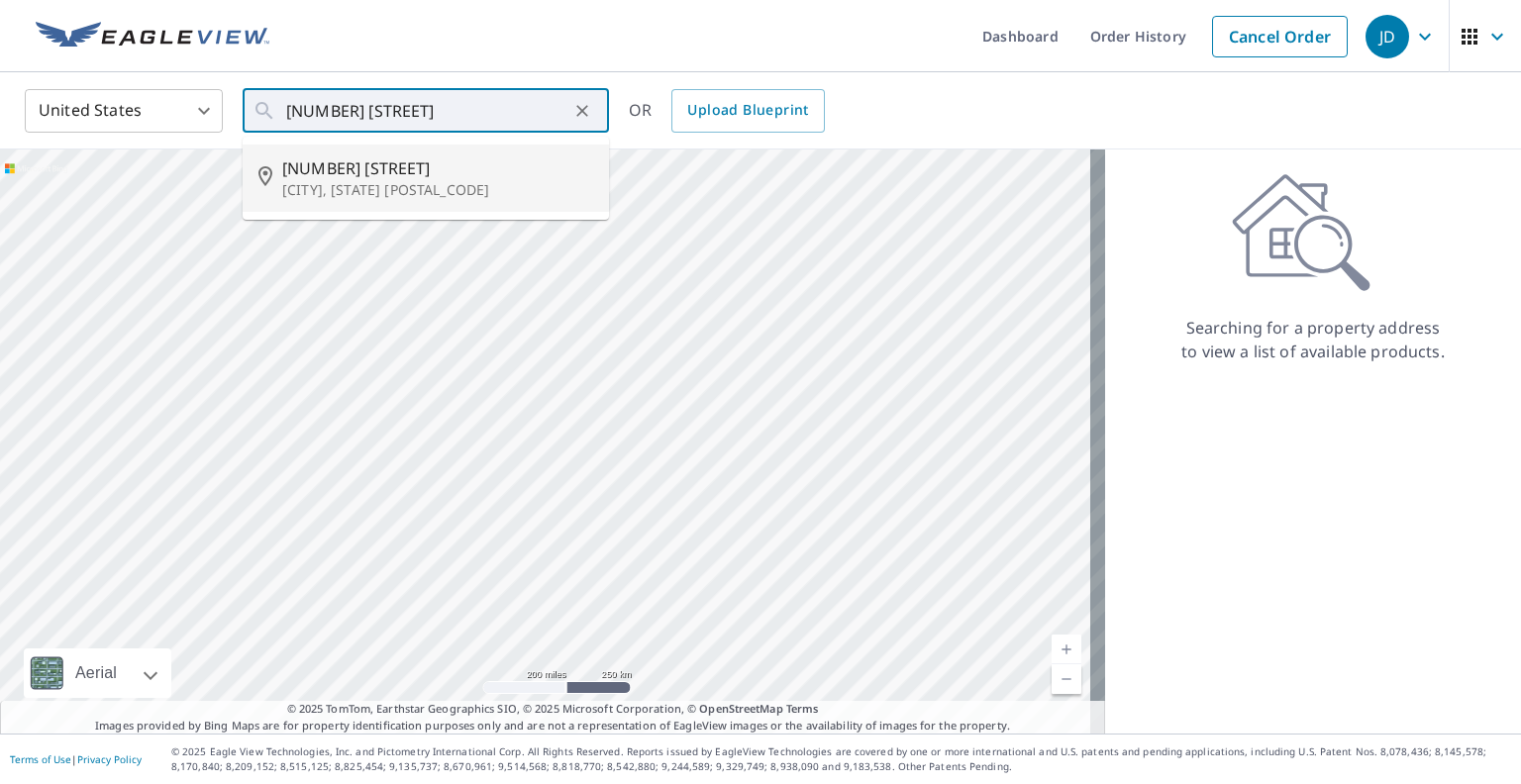 type on "[NUMBER] [STREET] [CITY], [STATE] [POSTAL_CODE]" 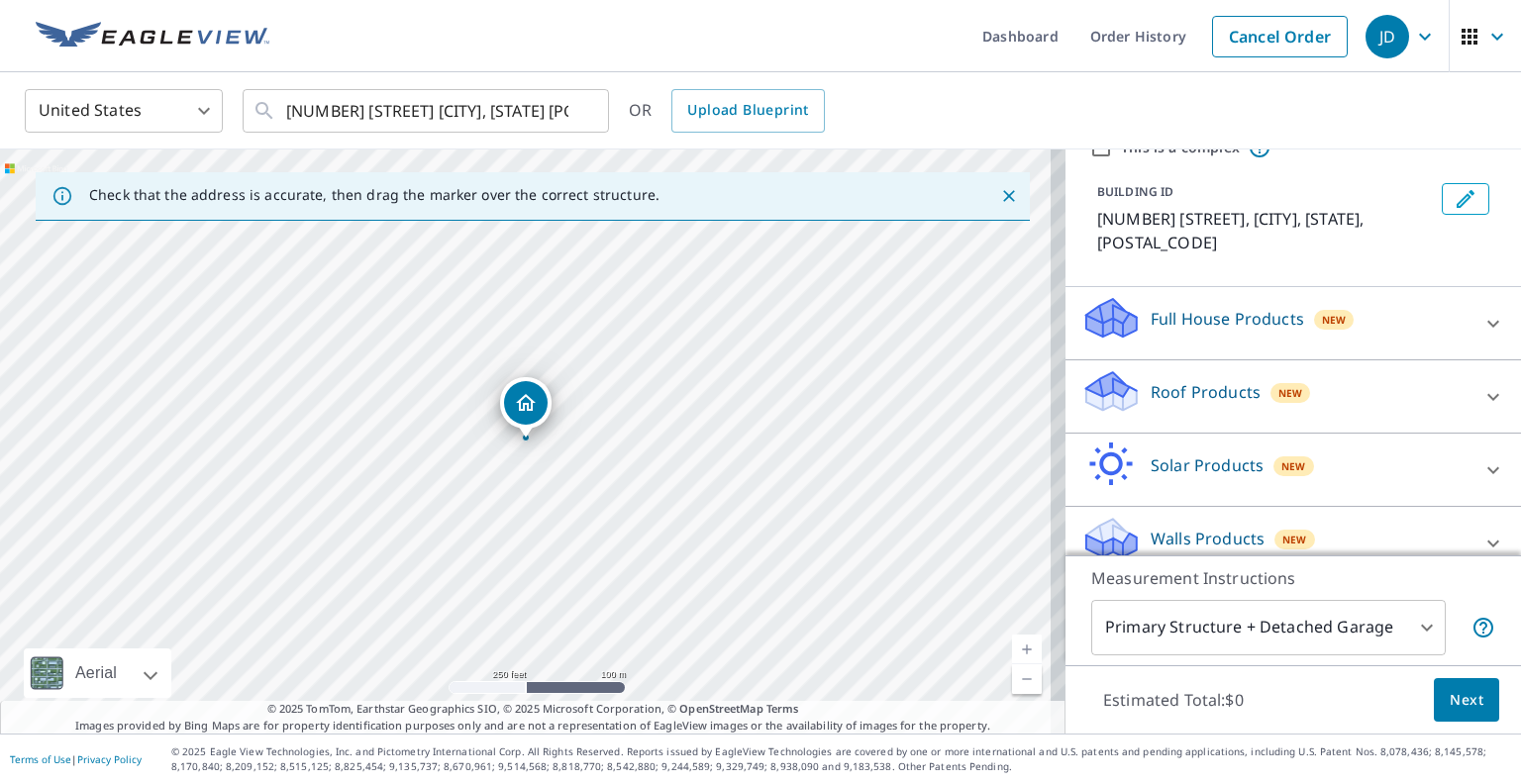 scroll, scrollTop: 0, scrollLeft: 0, axis: both 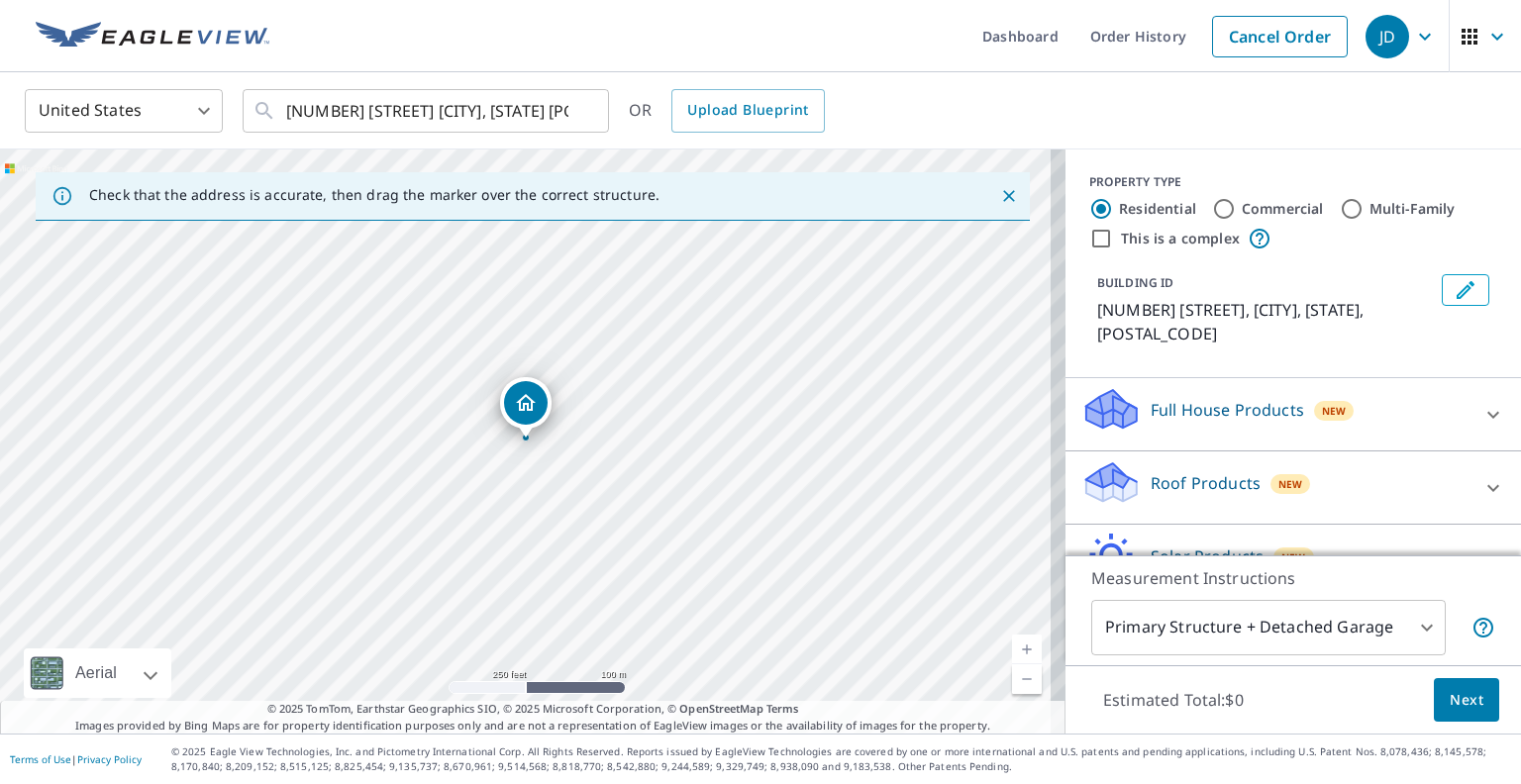 click 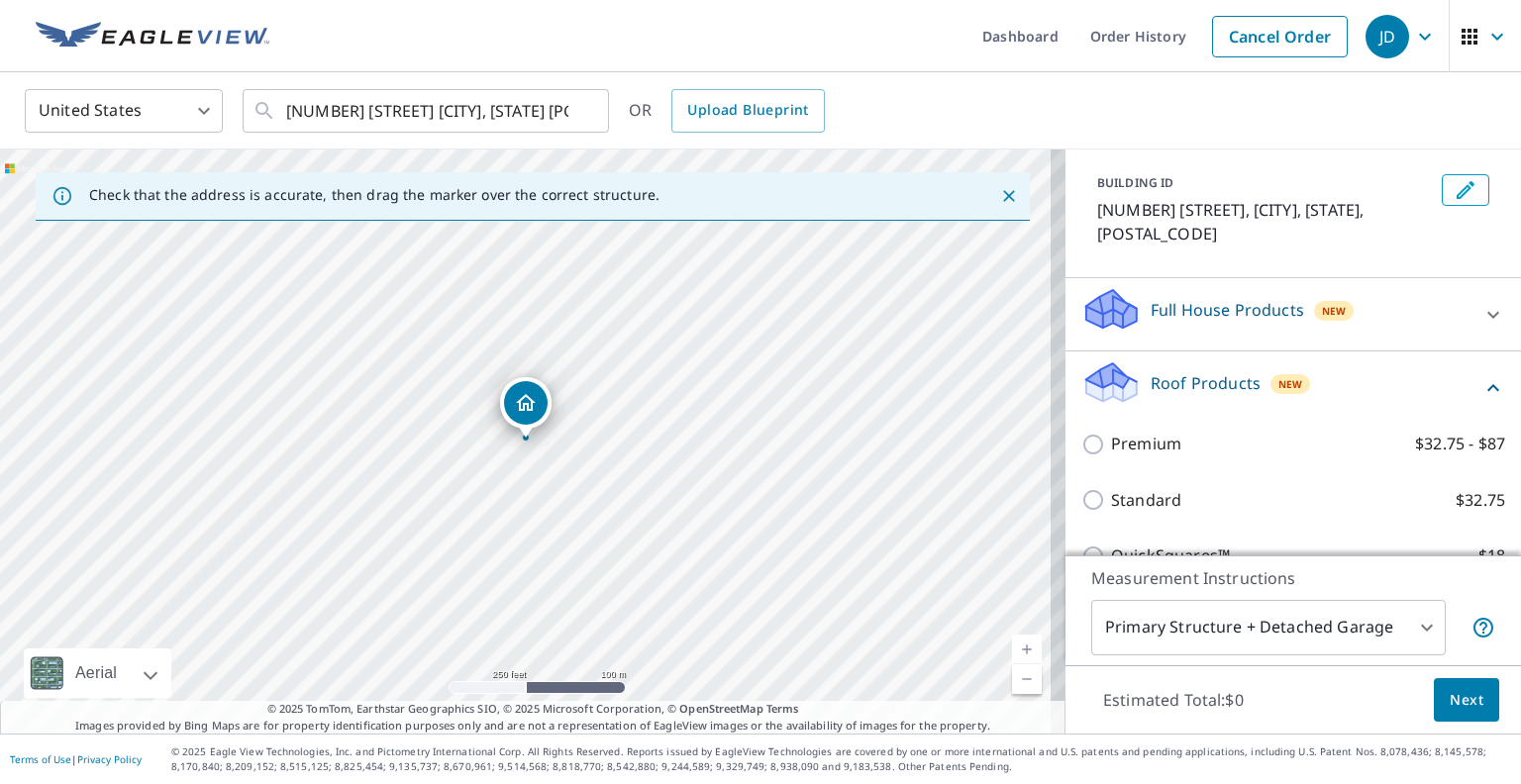 scroll, scrollTop: 198, scrollLeft: 0, axis: vertical 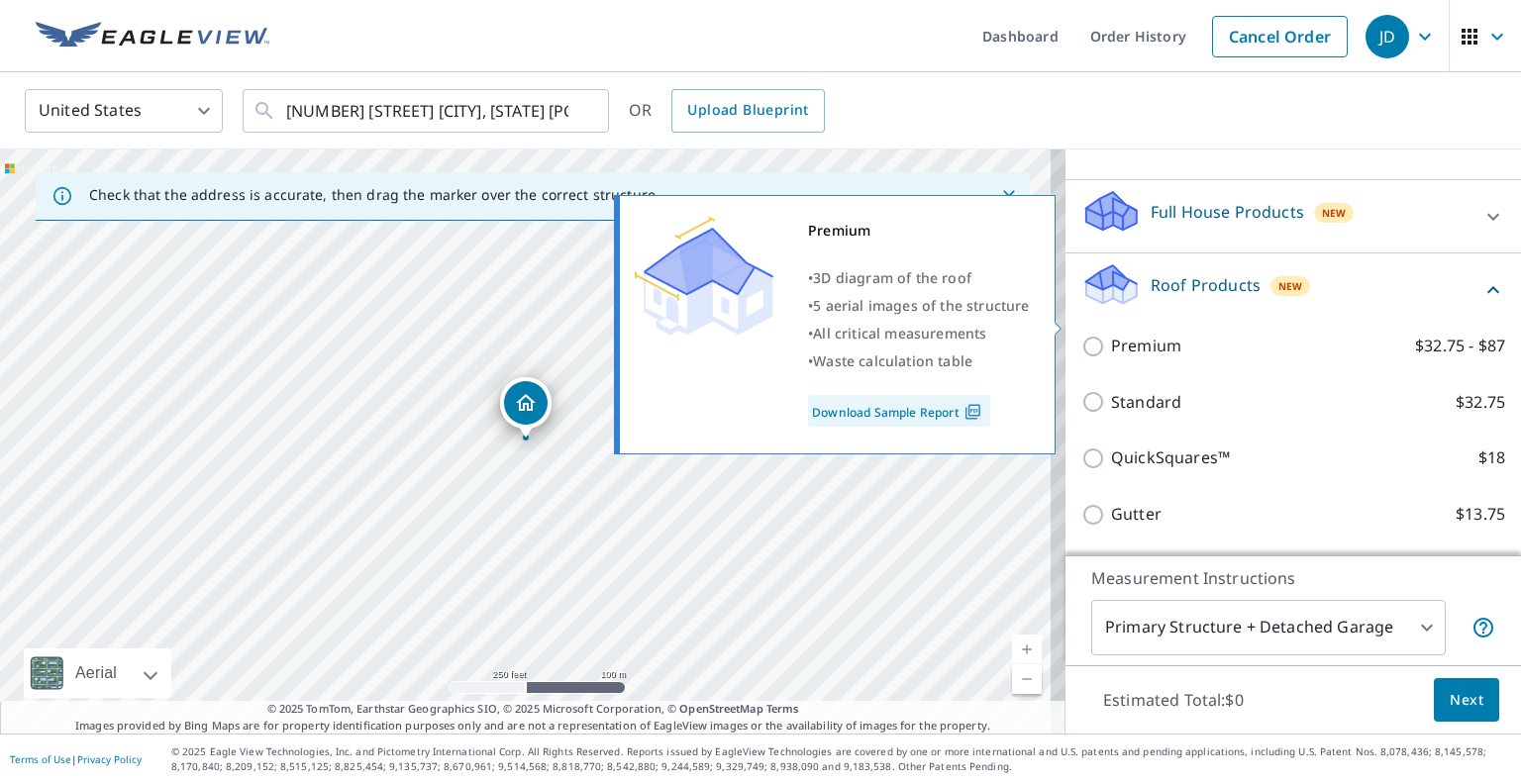 click on "Premium $32.75 - $87" at bounding box center (1096, 346) 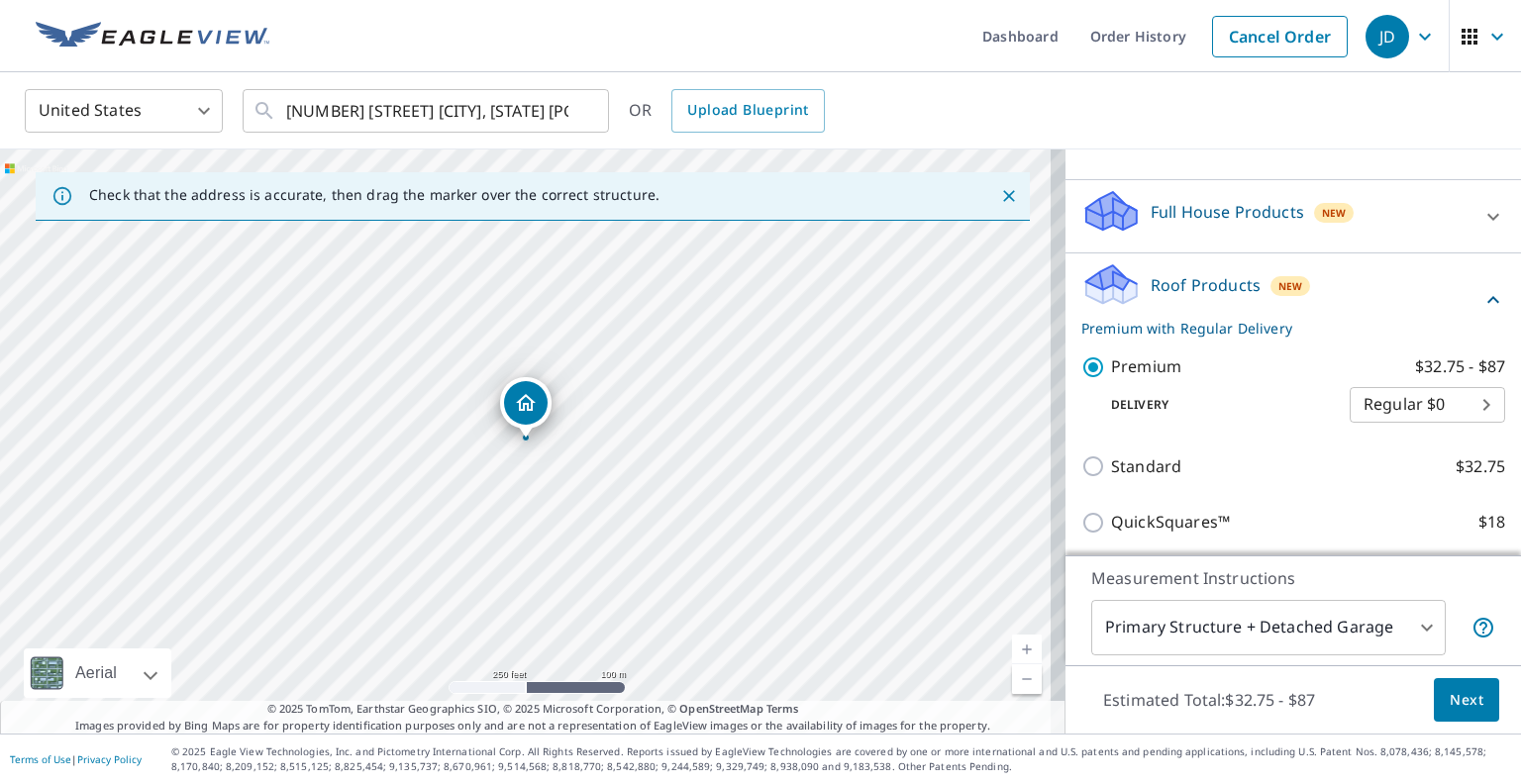click on "JD JD
Dashboard Order History Cancel Order JD United States US ​ [NUMBER] [STREET] [CITY], [STATE] [POSTAL_CODE] ​ OR Upload Blueprint Check that the address is accurate, then drag the marker over the correct structure. [NUMBER] [STREET] [CITY], [STATE] [POSTAL_CODE] Aerial Road A standard road map Aerial A detailed look from above Labels Labels 250 feet 100 m © 2025 TomTom, © Vexcel Imaging, © 2025 Microsoft Corporation,  © OpenStreetMap Terms © 2025 TomTom, Earthstar Geographics SIO, © 2025 Microsoft Corporation, ©   OpenStreetMap   Terms Images provided by Bing Maps are for property identification purposes only and are not a representation of EagleView images or the availability of images for the property. PROPERTY TYPE Residential Commercial Multi-Family This is a complex BUILDING ID [NUMBER] [STREET], [CITY], [STATE], [POSTAL_CODE] Full House Products New Full House™ $105 Roof Products New Premium with Regular Delivery Premium $32.75 - $87 Delivery Regular $0 8 ​ Standard $32.75 QuickSquares™ $18 Gutter $13.75 $18 1" at bounding box center [760, 392] 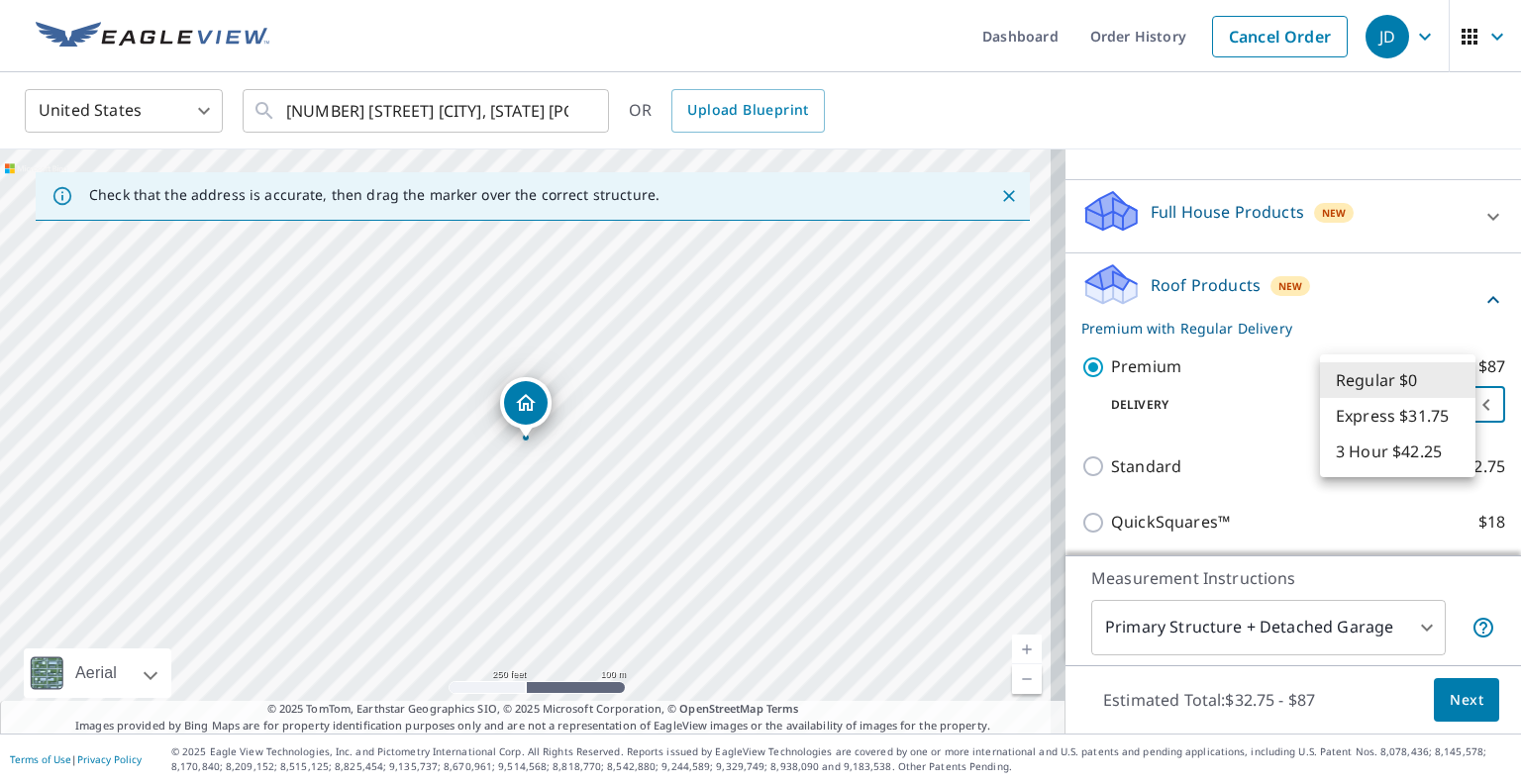 click on "Express $31.75" at bounding box center [1397, 416] 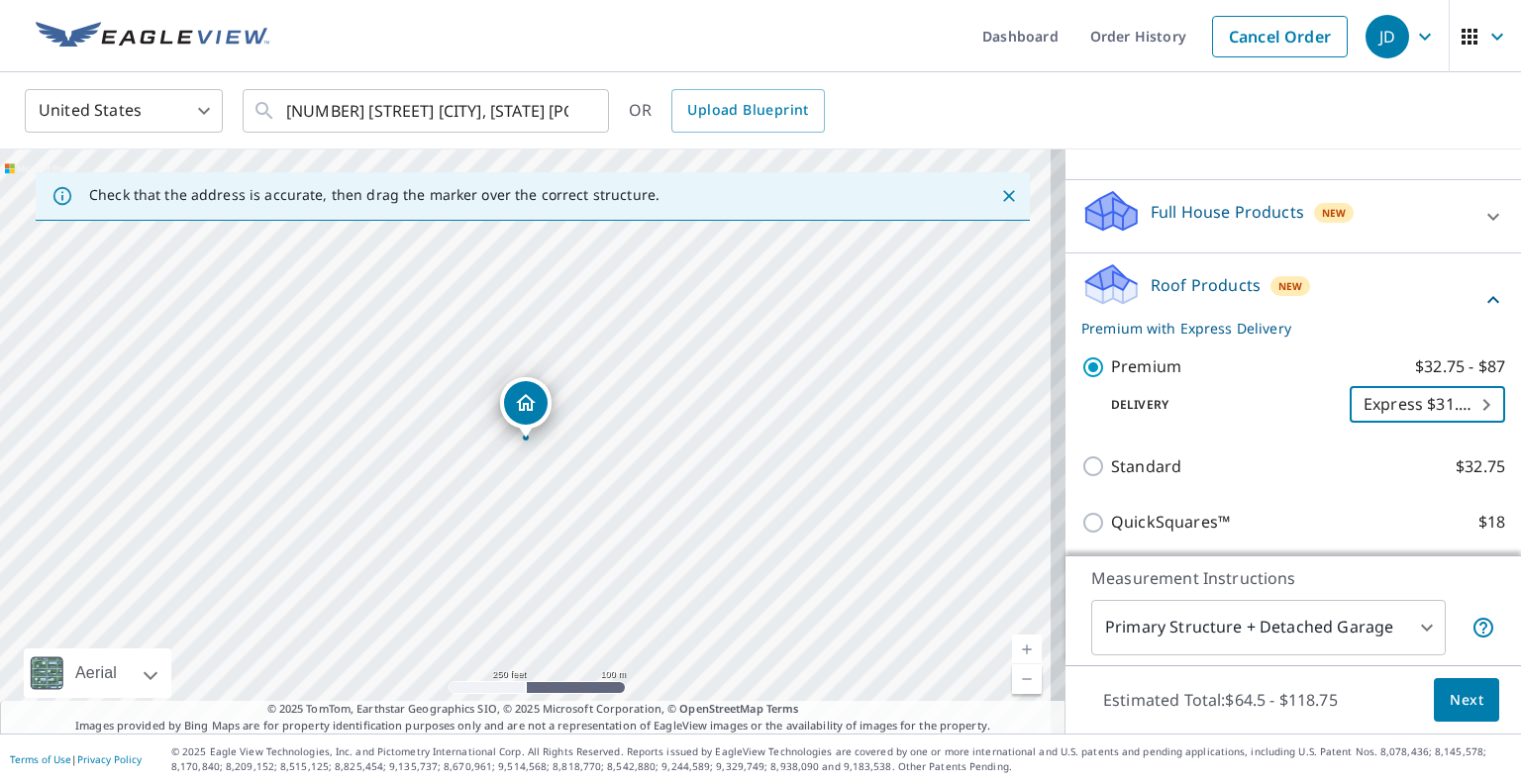 click on "Next" at bounding box center [1467, 700] 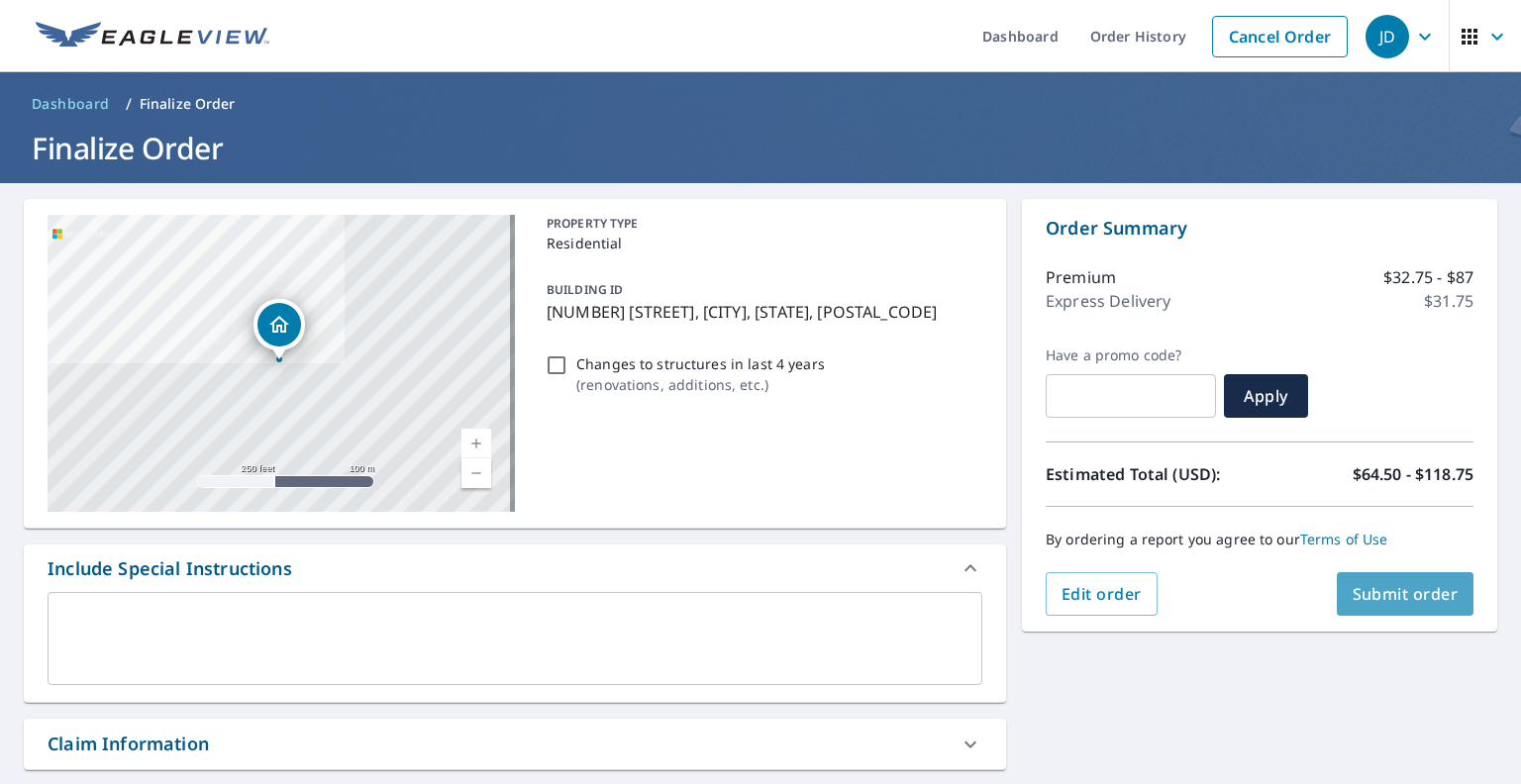 click on "Submit order" at bounding box center [1405, 594] 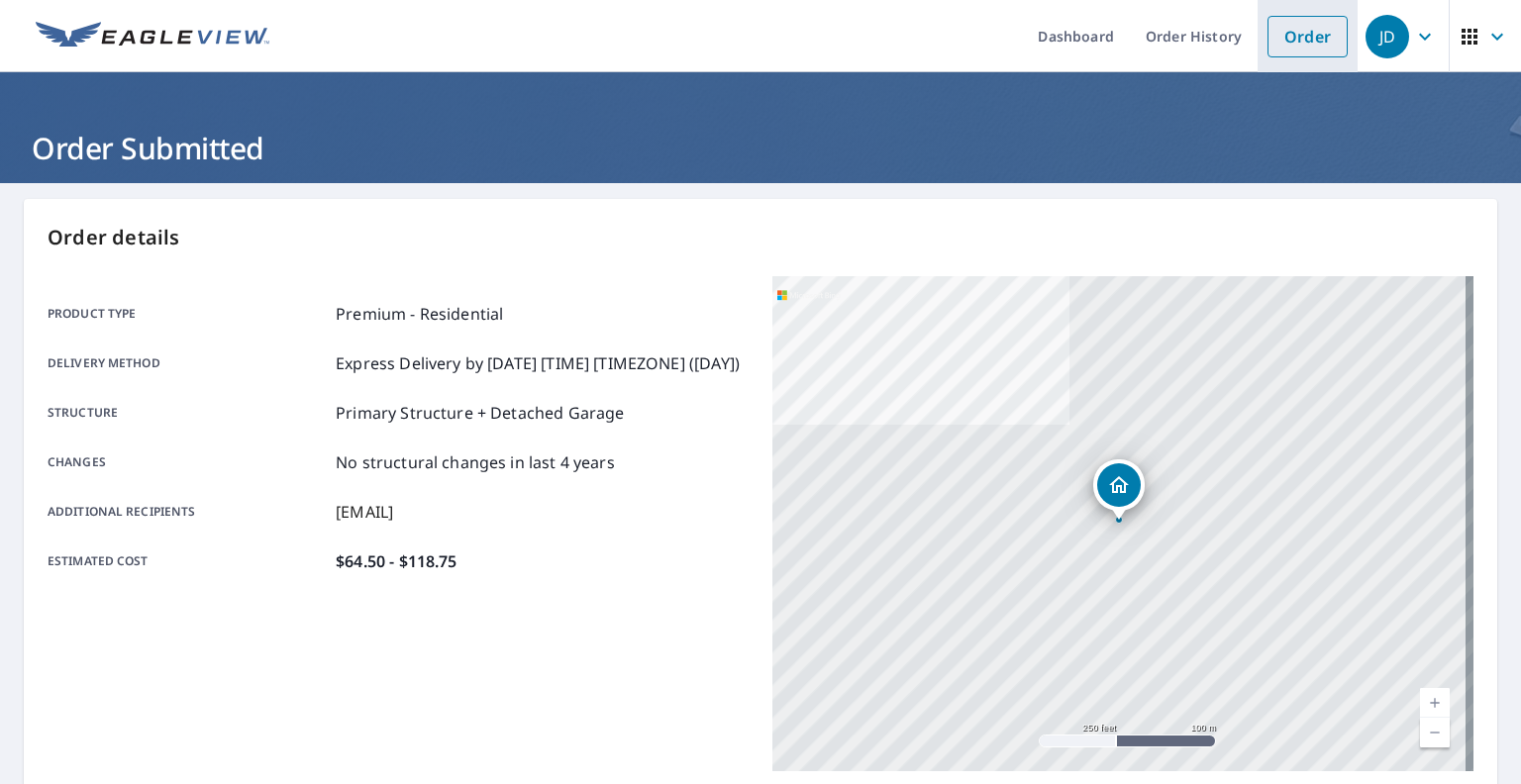 click on "Order" at bounding box center [1307, 37] 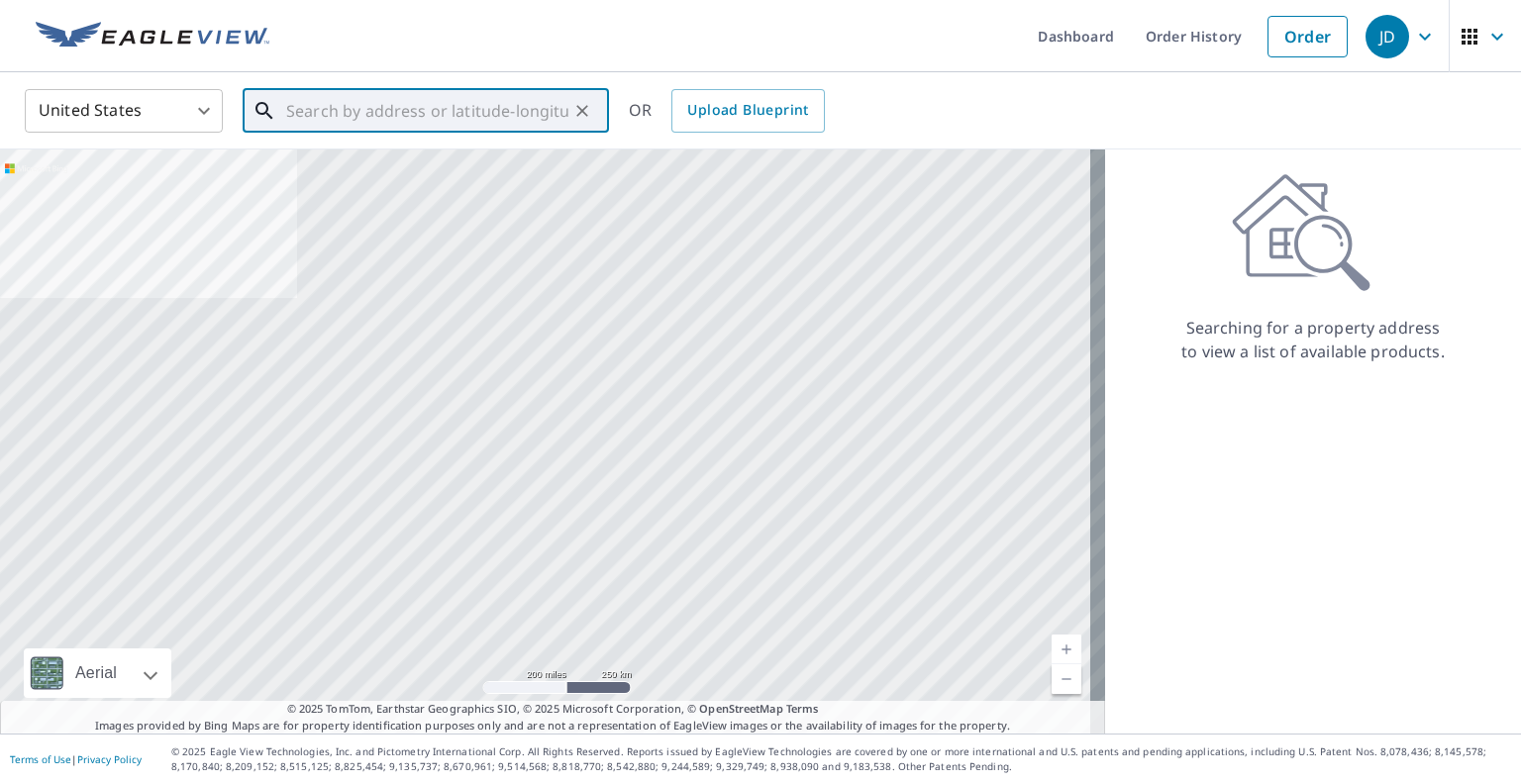 click at bounding box center [427, 111] 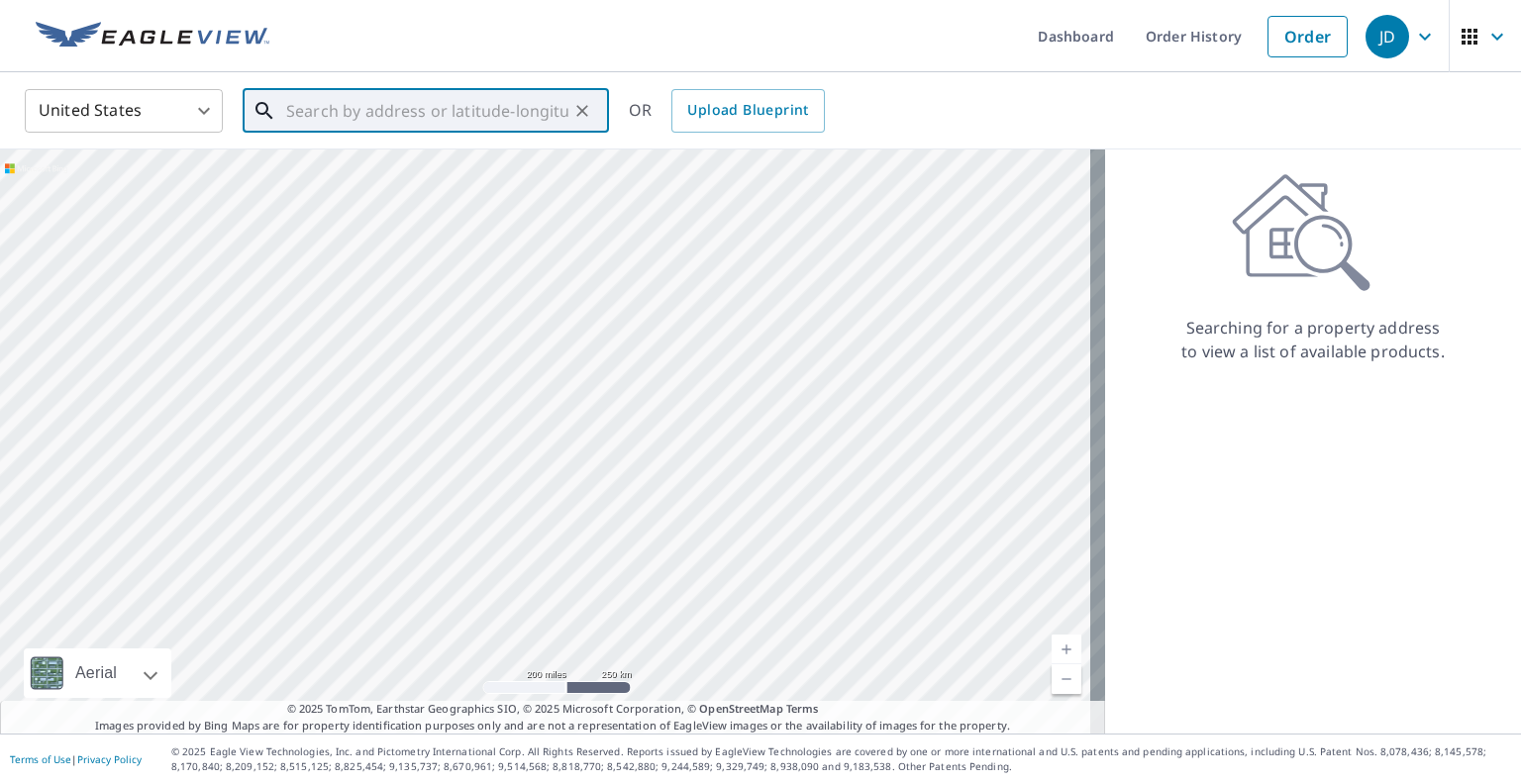 paste on "[NUMBER] [STREET]." 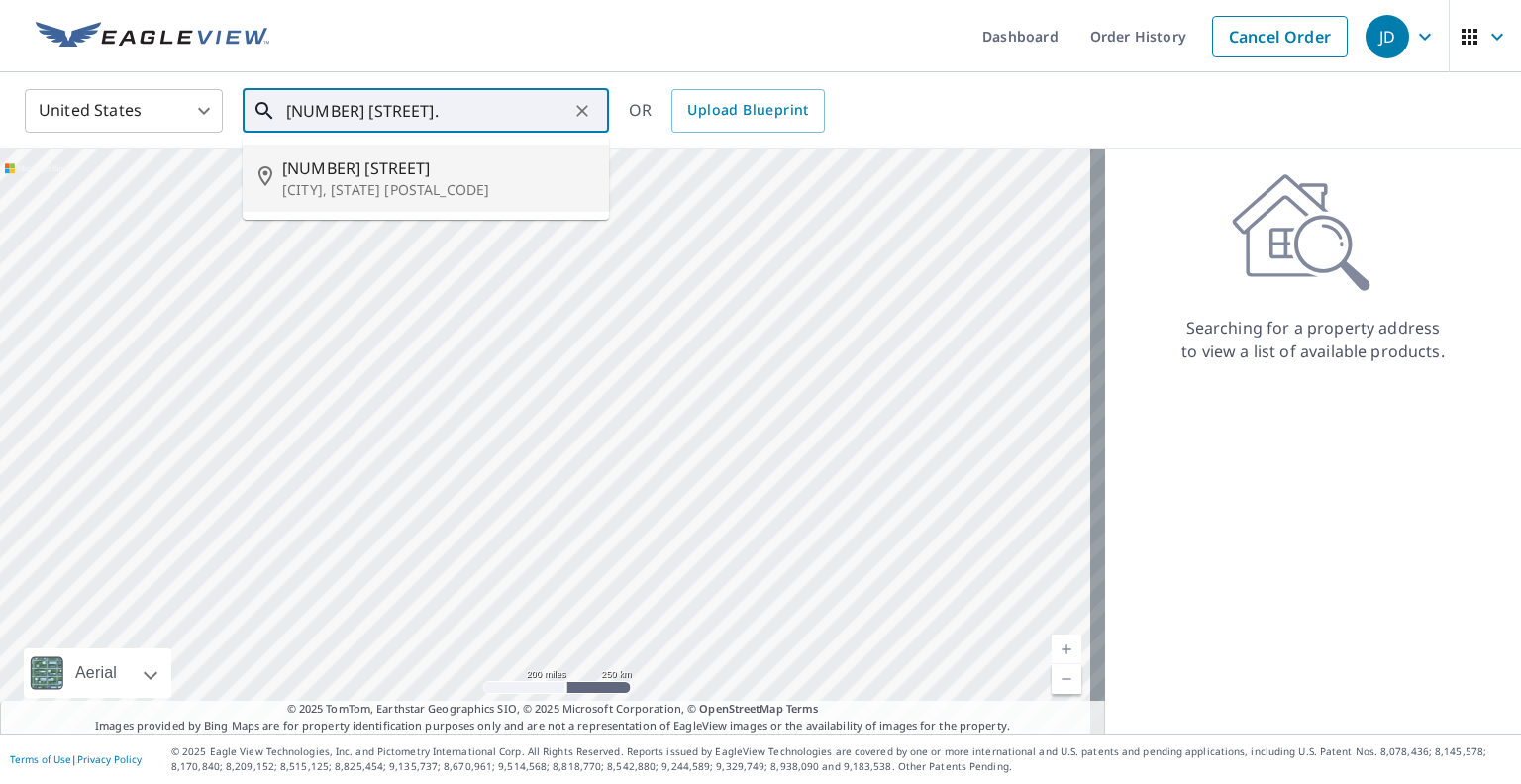 click on "[CITY], [STATE] [POSTAL_CODE]" at bounding box center [438, 190] 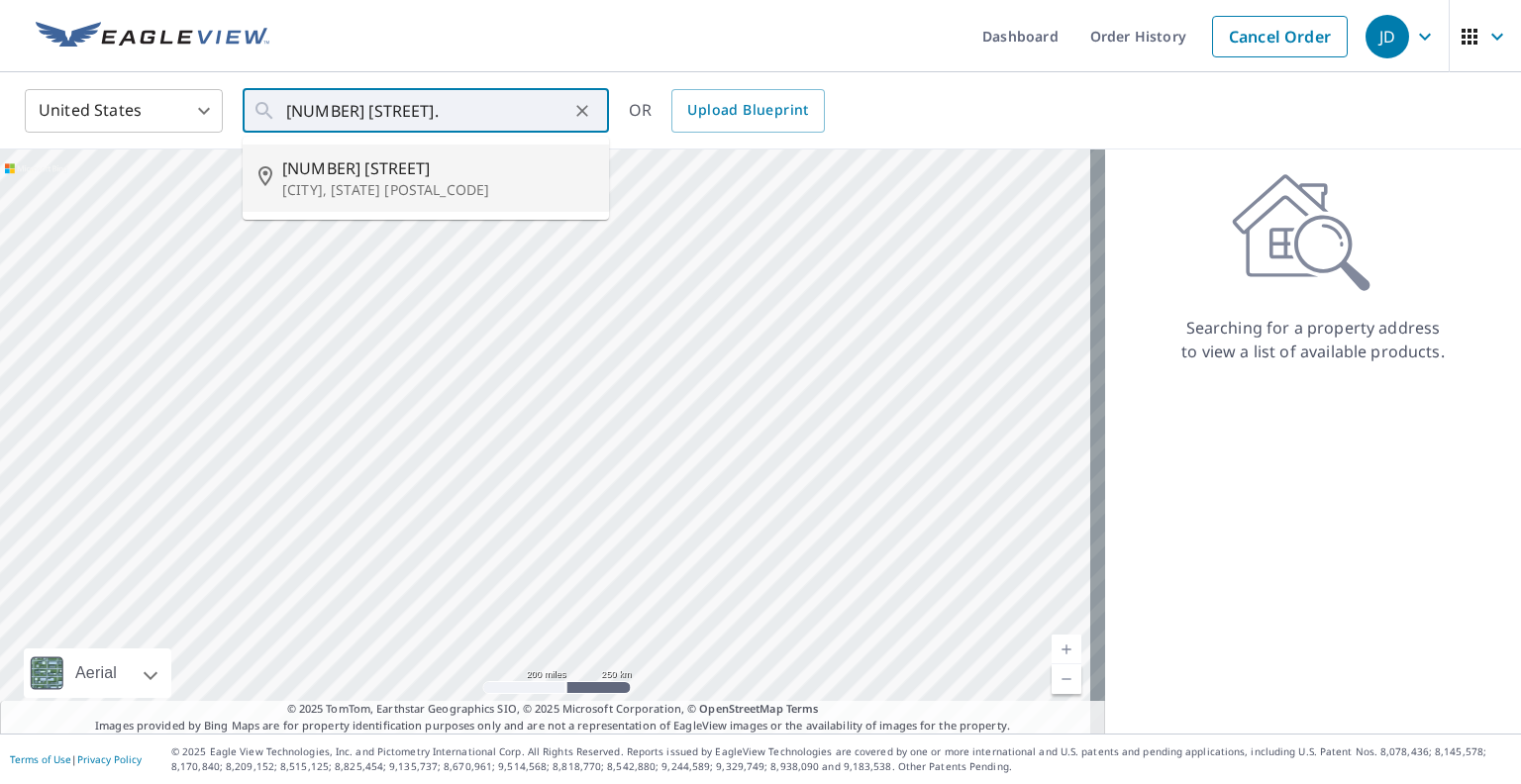 type on "[NUMBER] [STREET] [CITY], [STATE] [POSTAL_CODE]" 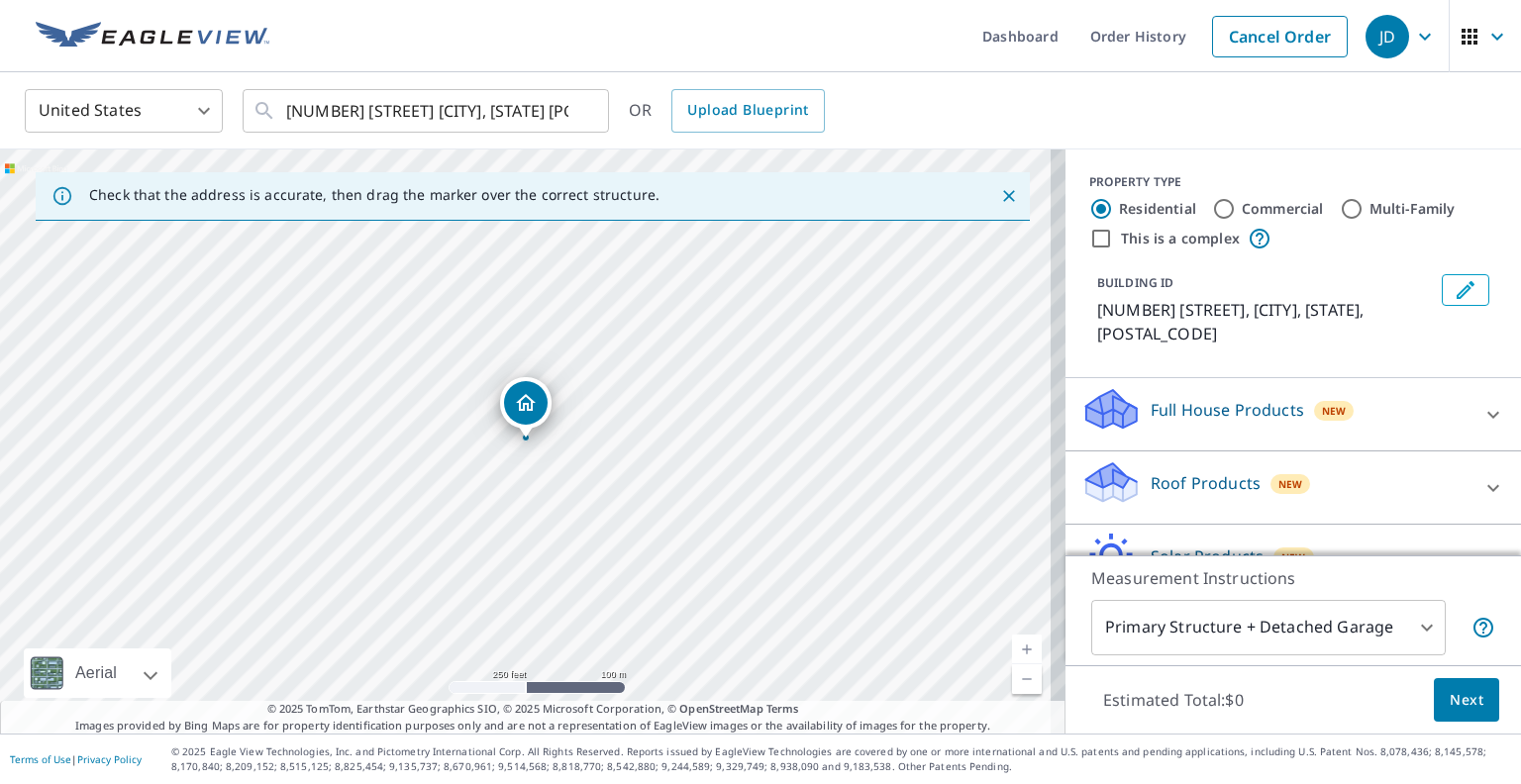 click 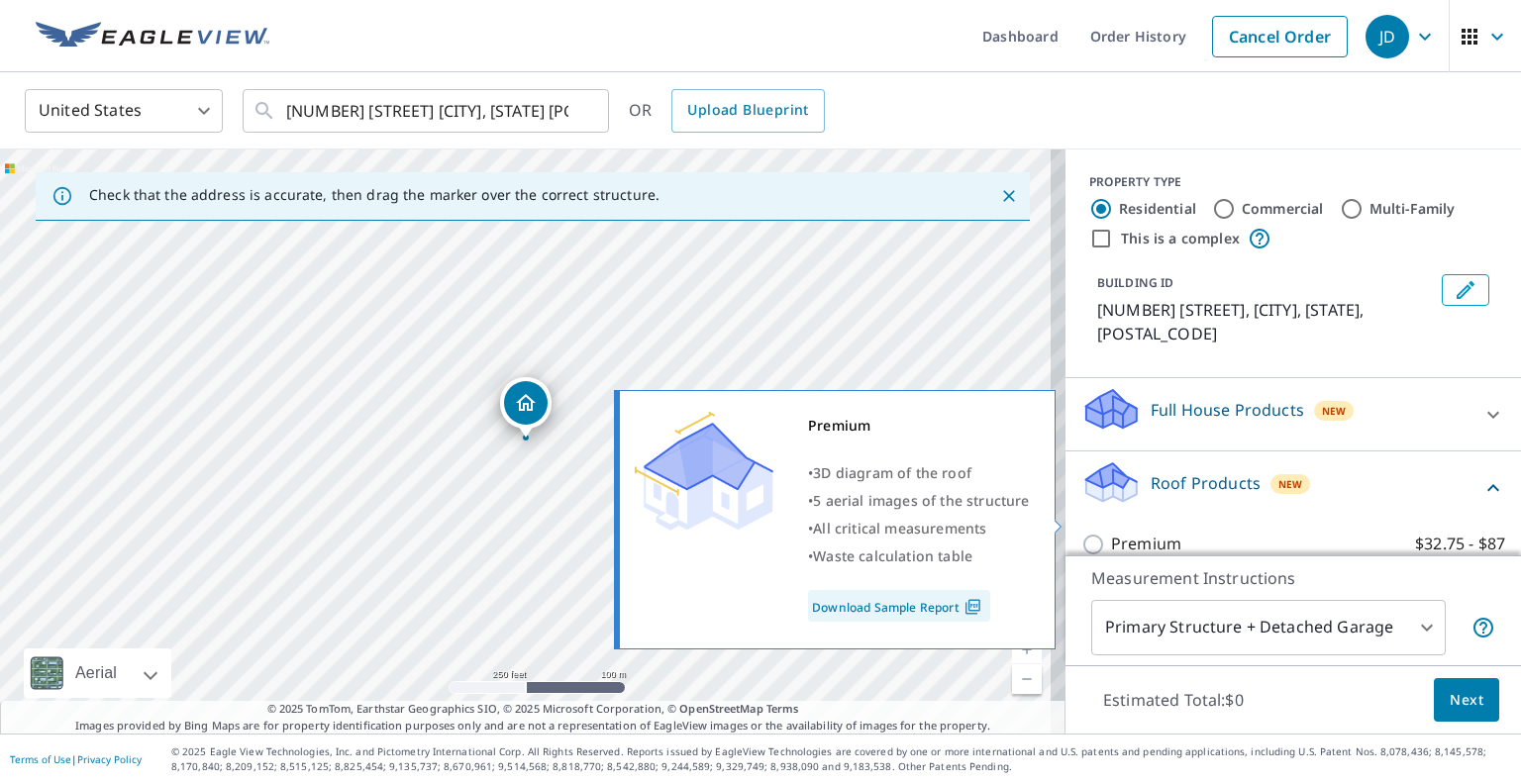 click on "Premium $32.75 - $87" at bounding box center (1096, 544) 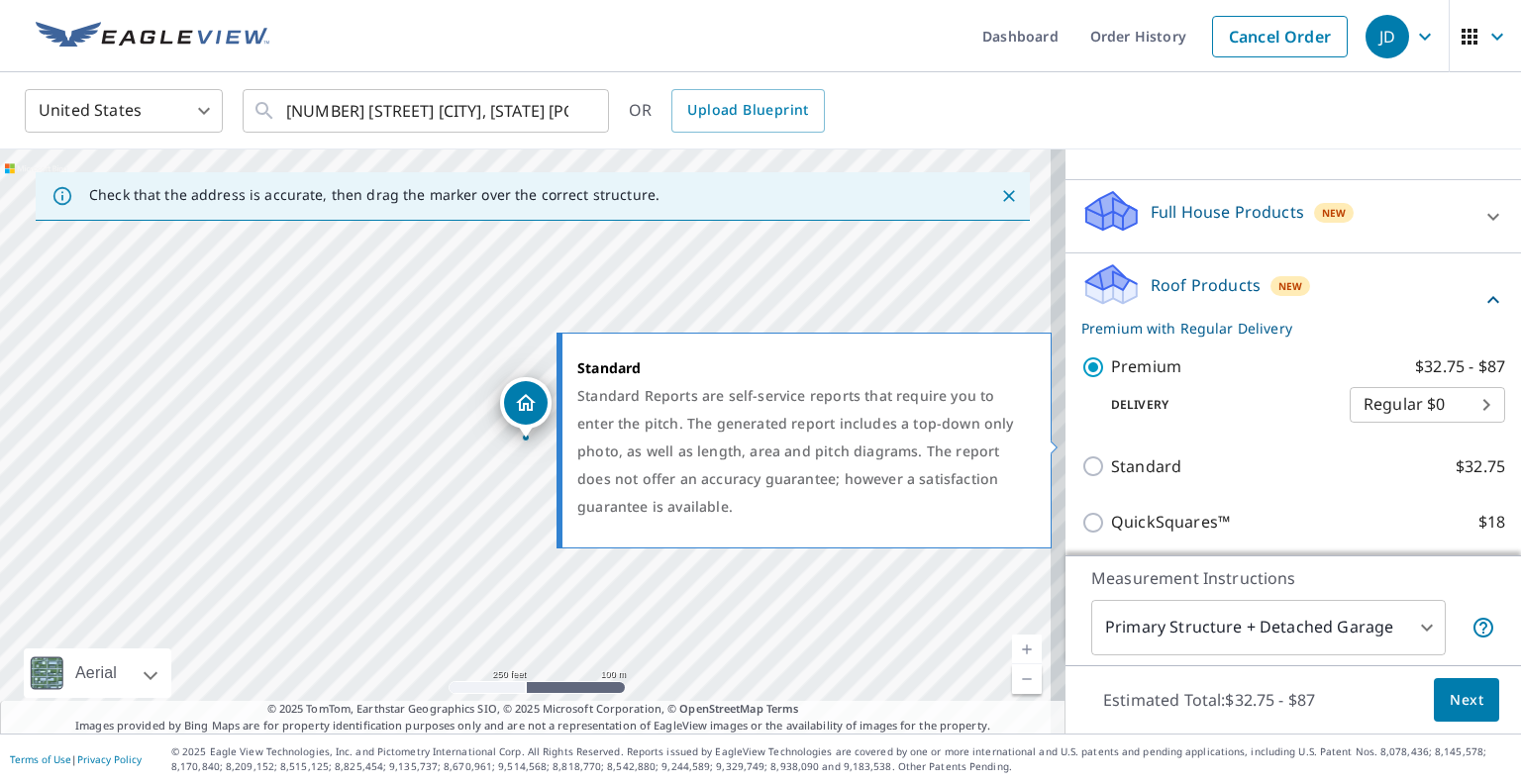 scroll, scrollTop: 297, scrollLeft: 0, axis: vertical 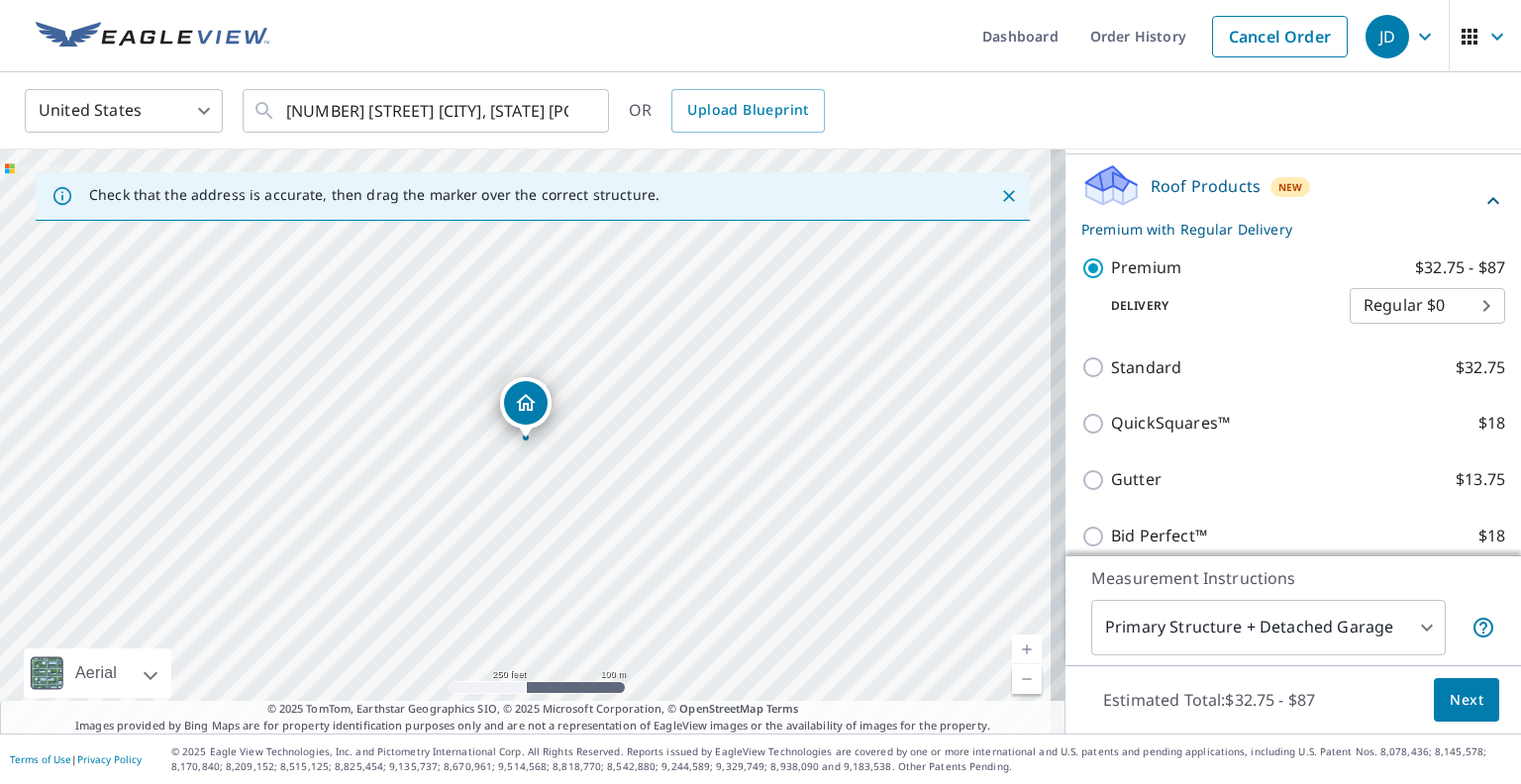 click on "JD JD
Dashboard Order History Cancel Order JD United States US ​ [NUMBER] [STREET] [CITY], [STATE] [POSTAL_CODE] ​ OR Upload Blueprint Check that the address is accurate, then drag the marker over the correct structure. [NUMBER] [STREET] [CITY], [STATE] [POSTAL_CODE] Aerial Road A standard road map Aerial A detailed look from above Labels Labels 250 feet 100 m © 2025 TomTom, © Vexcel Imaging, © 2025 Microsoft Corporation,  © OpenStreetMap Terms © 2025 TomTom, Earthstar Geographics SIO, © 2025 Microsoft Corporation, ©   OpenStreetMap   Terms Images provided by Bing Maps are for property identification purposes only and are not a representation of EagleView images or the availability of images for the property. PROPERTY TYPE Residential Commercial Multi-Family This is a complex BUILDING ID [NUMBER] [STREET], [CITY], [STATE], [POSTAL_CODE] Full House Products New Full House™ $105 Roof Products New Premium with Regular Delivery Premium $32.75 - $87 Delivery Regular $0 8 ​ Standard $32.75 QuickSquares™ $18 Gutter $13.75 $18 1" at bounding box center [760, 392] 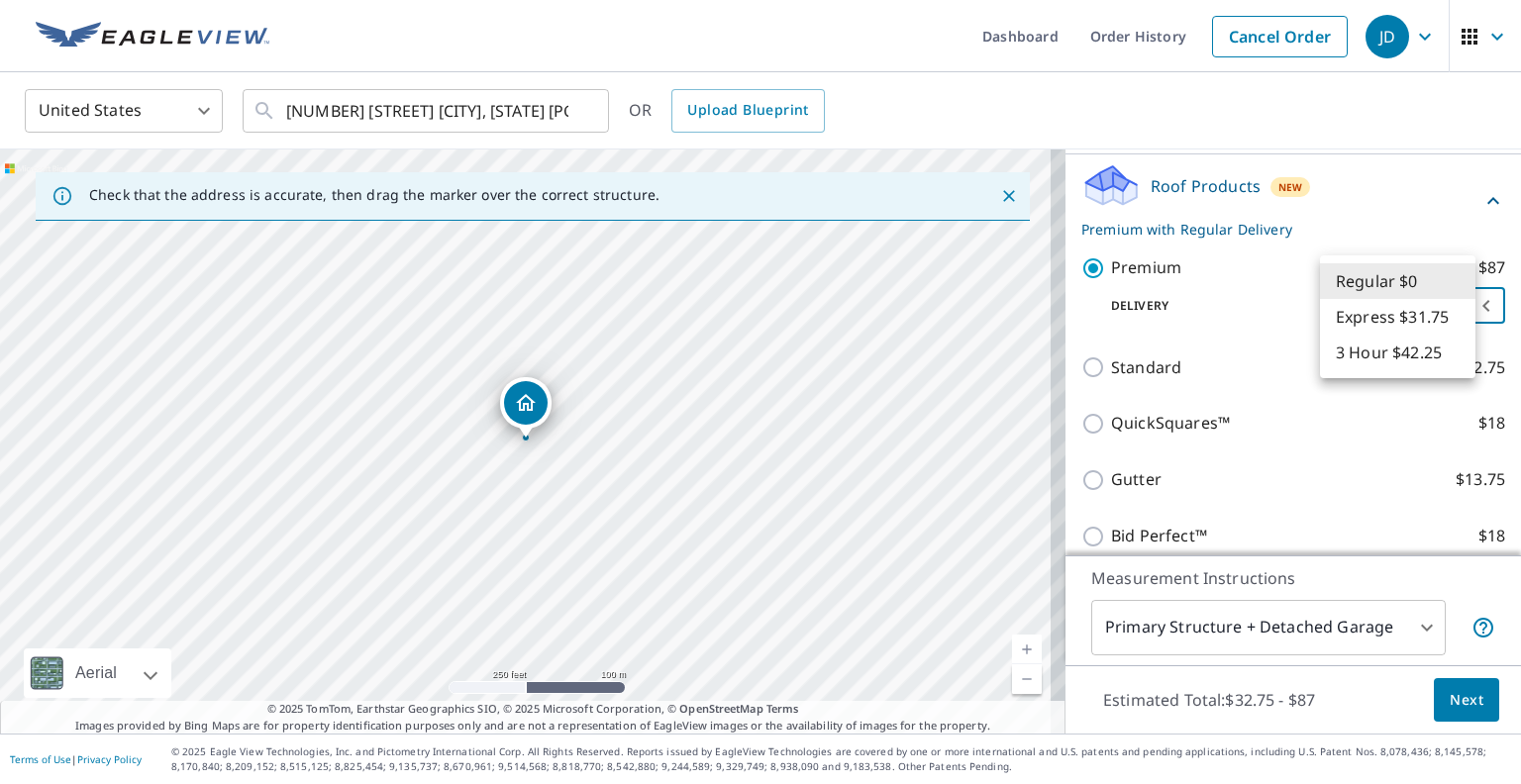 click on "3 Hour $42.25" at bounding box center [1397, 352] 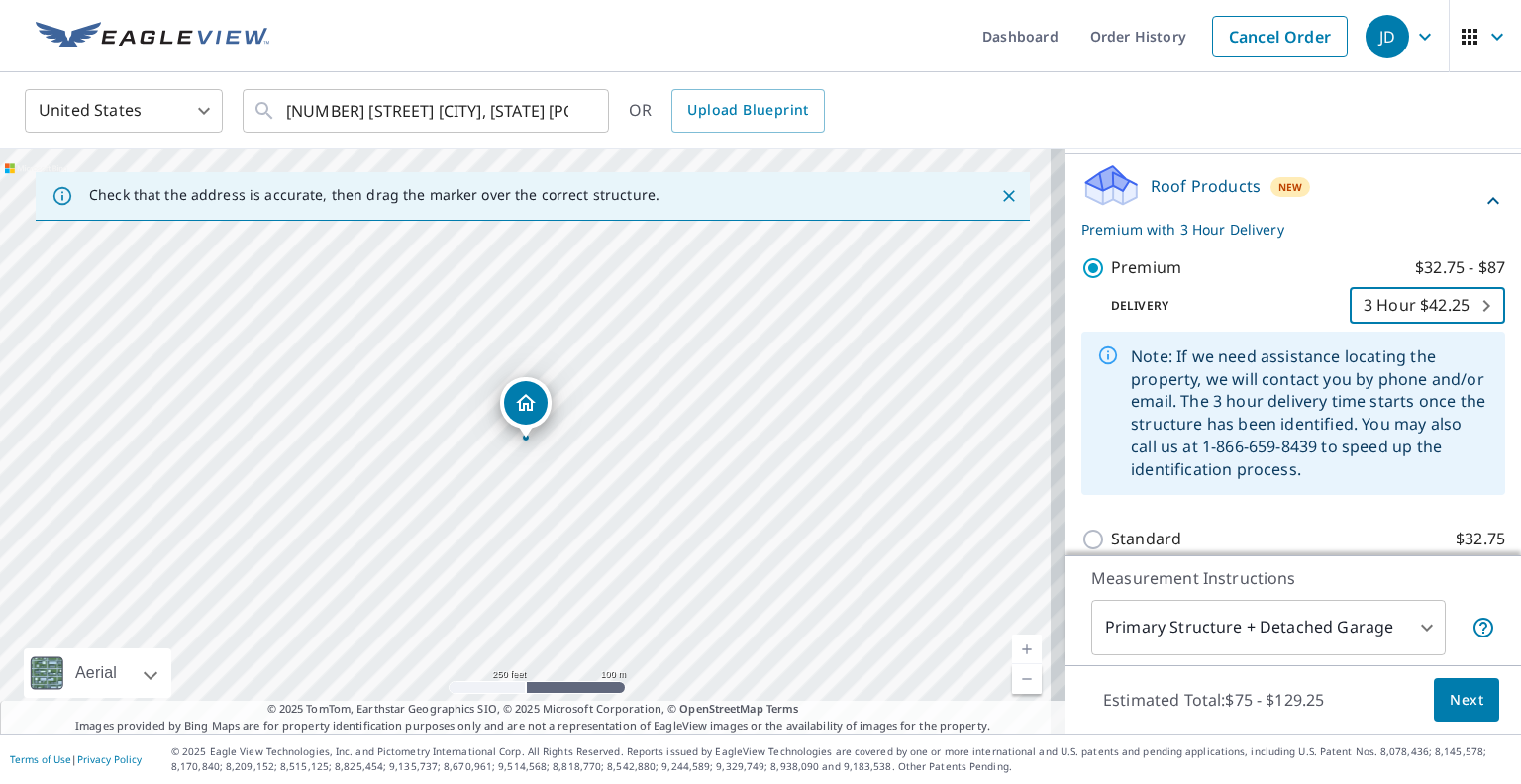 click on "Next" at bounding box center (1467, 700) 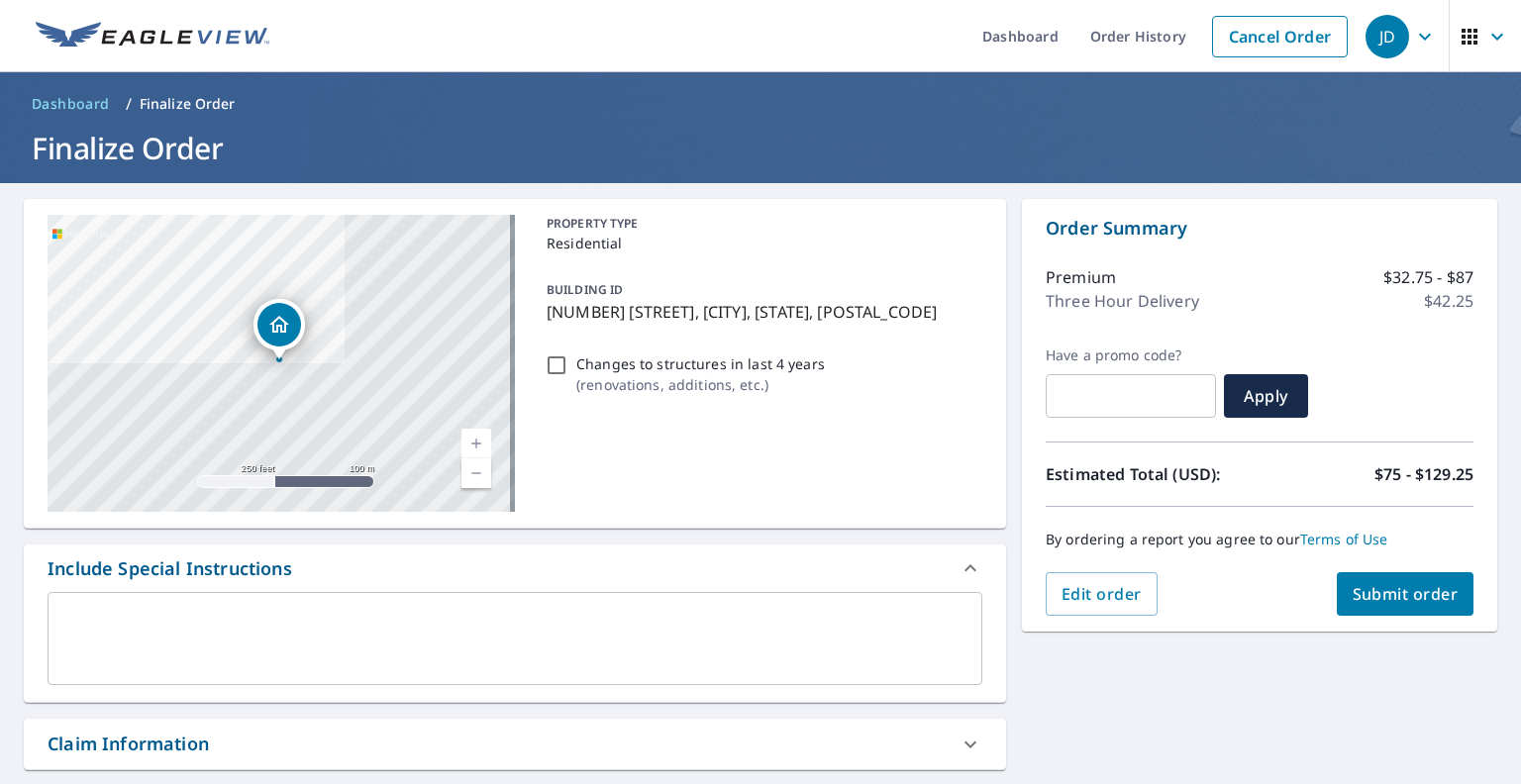 click on "Submit order" at bounding box center [1405, 594] 